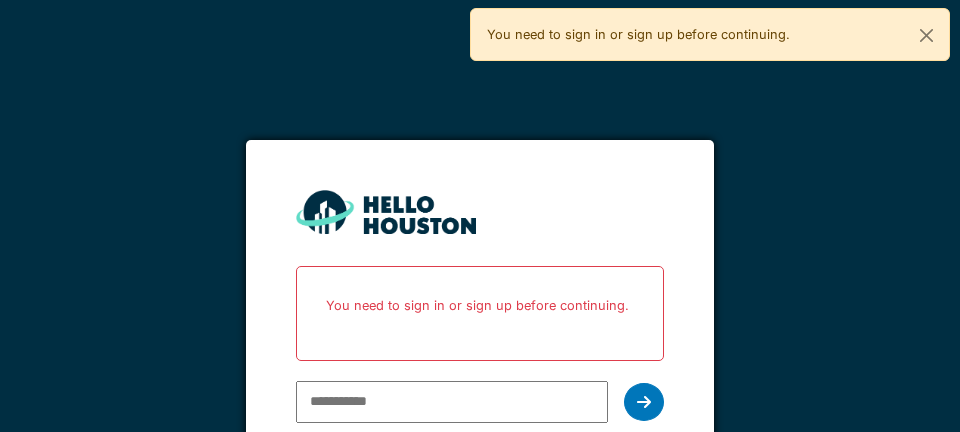 scroll, scrollTop: 96, scrollLeft: 0, axis: vertical 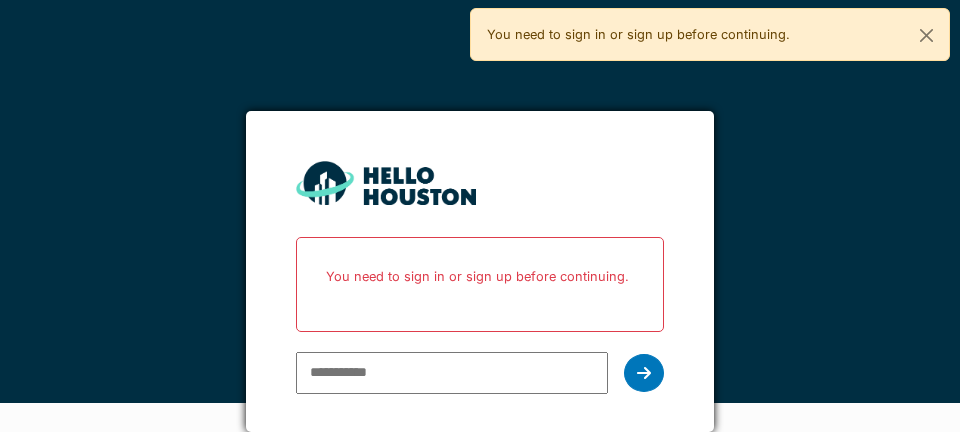 click at bounding box center (451, 373) 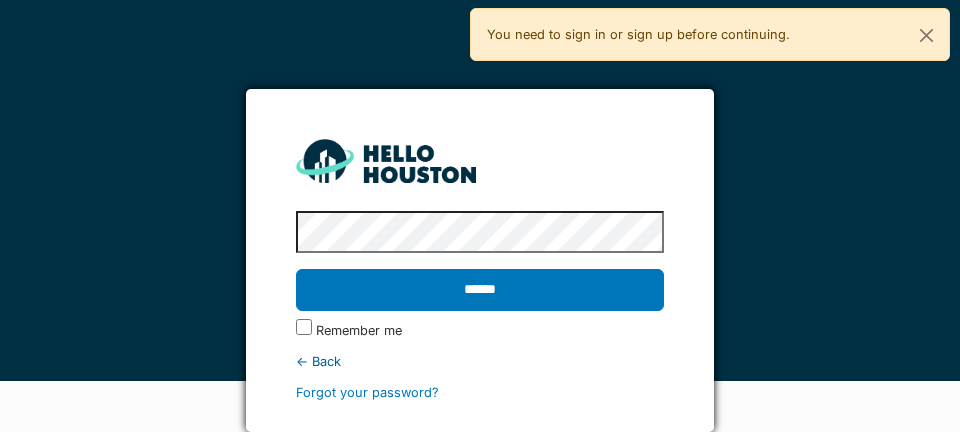 click on "******" at bounding box center [479, 290] 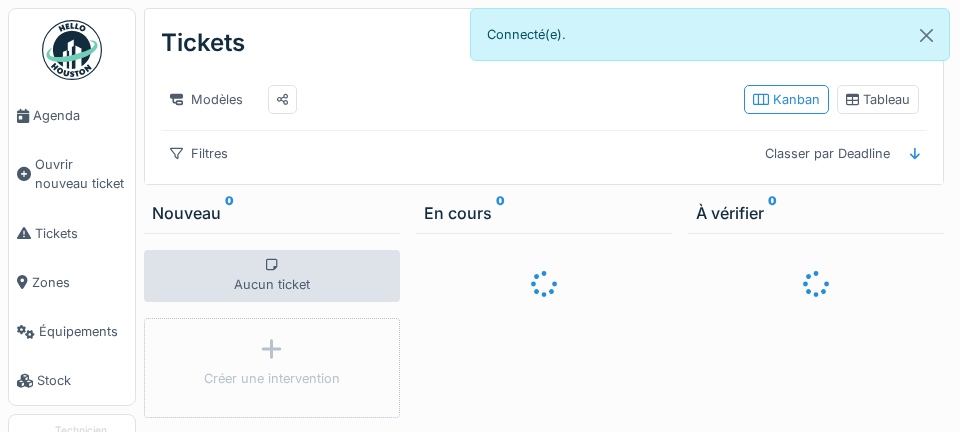 scroll, scrollTop: 0, scrollLeft: 0, axis: both 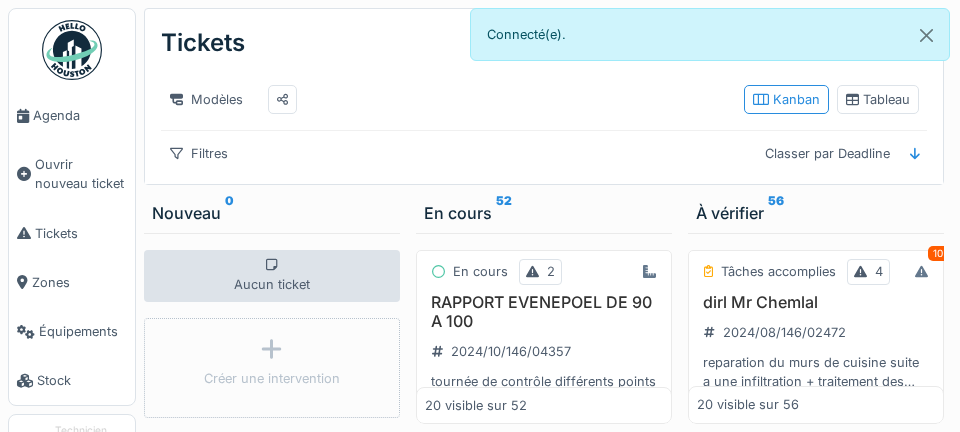 click on "À vérifier 56 Tâches accomplies 4 10 dirl Mr Chemlal 2024/08/146/02472 reparation du murs de cuisine suite a une infiltration + traitement des murs dans les chambres.
Le châssis du salon a vérifier si pas d'infiltration kess/051/001 1er AT AT Tâches accomplies 4 5 APOLLO 1.78 7ET10-REGIE 2024/09/146/00280 Rénovation entre 2 locations apol/001/078 7ème - ... FP FP Tâches accomplies 4 4 APOLLO 1.24 2ET6-REGIE 2024/09/146/00286 Rénovation entre 2 locations apol/001/024 2ème - ... FP FP Tâches accomplies 4 7 Sécuriser la chaufferie 2024/12/146/06240 1. fixation des échelles dans les 2 locaux de chaufferie
2. éclairage automatique dans le local intermédiaire et dans les 2 locaux de  chaufferies azalées 49-50 - site Chauffage et eau cha... EF EF Tâches accomplies 4 11 Apollo 2.80 8ET2-REGIE 2024/12/146/02887 Rénovation entre 2 locations apol/002/080 8ème - ... FP FP Tâches accomplies 4 Ouvre porte parlophone hs  2025/01/146/00321 0484/06.39.94 kess/051/001 1er YC CB Tâches accomplies 4 4 AD 4" at bounding box center [816, 312] 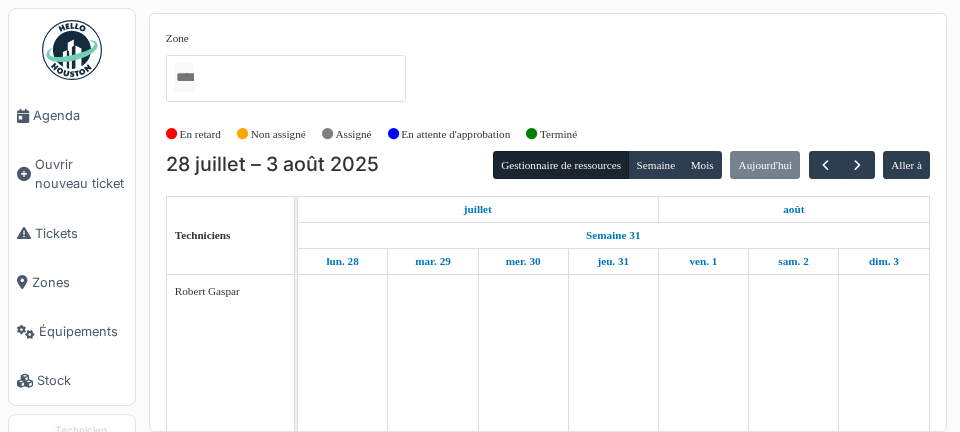 scroll, scrollTop: 0, scrollLeft: 0, axis: both 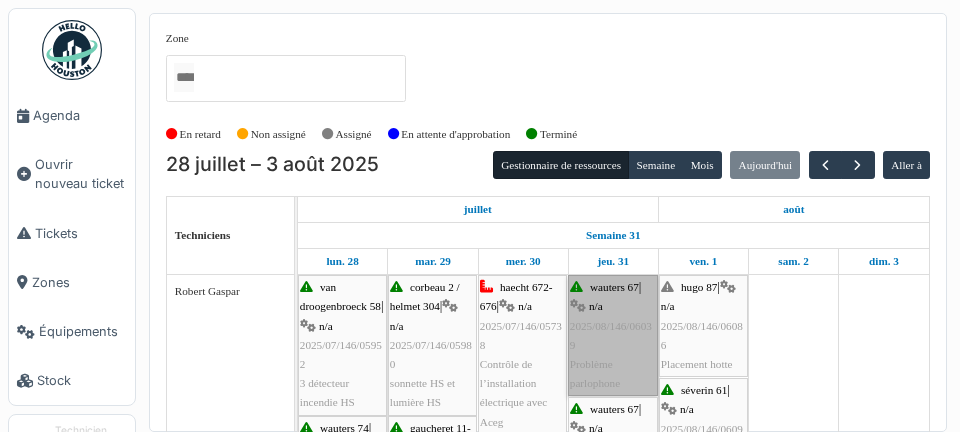 click on "wauters 67
|     n/a
2025/08/146/06039
Problème parlophone" at bounding box center [613, 335] 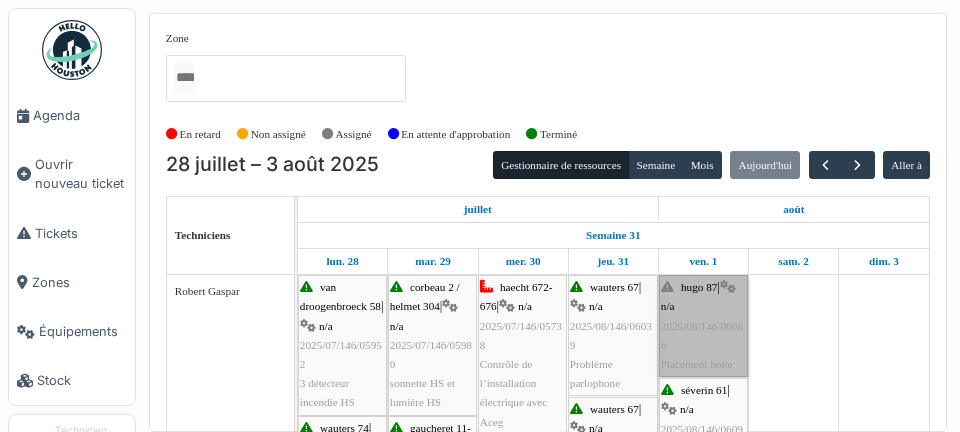 click on "hugo 87
|     n/a
2025/08/146/06086
Placement hotte" at bounding box center [703, 326] 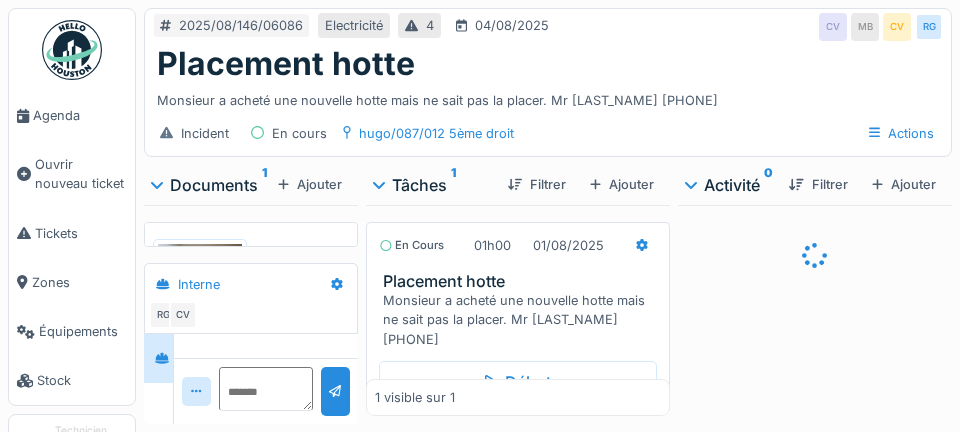 scroll, scrollTop: 0, scrollLeft: 0, axis: both 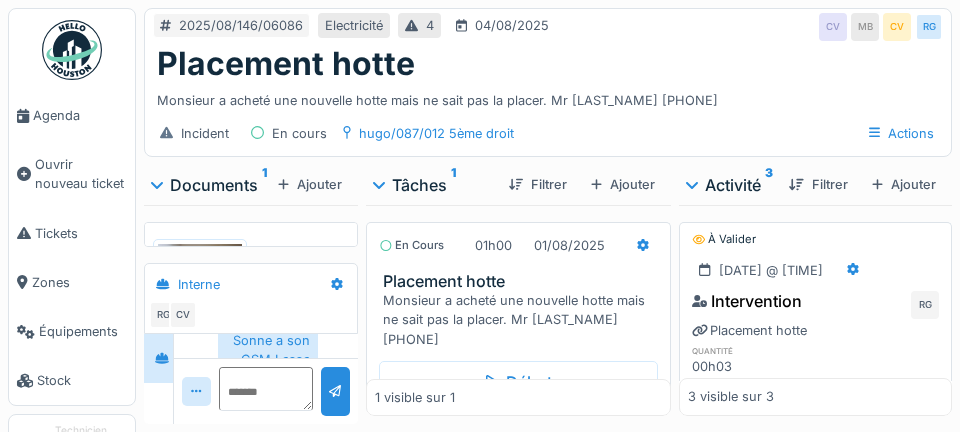 click on "[DATE]/[NUMBER]/[NUMBER] Electricité [NUMBER] [DATE] CV MB CV RG Placement hotte Monsieur a acheté une nouvelle hotte mais ne sait pas la placer. Mr [LAST_NAME] [PHONE] Incident En cours [NAME]/[NUMBER]/[NUMBER] 5ème droit Actions Documents 1 Ajouter IMG_[YYYYMMDD]_[HHMMSS]_[MS].jpg Interne RG CV Vous [TIME] Messieurs absent toque a la porte de appartement pas de réponse RG Vous [TIME] Sonne a son GSM Lesse un message RG Tâches 1 Filtrer Ajouter En cours [DURATION] [DATE] Placement hotte Monsieur a acheté une nouvelle hotte mais ne sait pas la placer. Mr [LAST_NAME] [PHONE] Début RG Marquer comme terminé 1 visible sur 1 Activité 3 Filtrer Ajouter À valider [DATE] @ [TIME] Intervention RG Placement hotte quantité [DURATION] À valider [DATE] Placement hotte RG Placement hotte quantité 1 À valider [DATE] @ [TIME] Intervention RG Placement hotte quantité [DURATION] 3 visible sur 3" at bounding box center (548, 216) 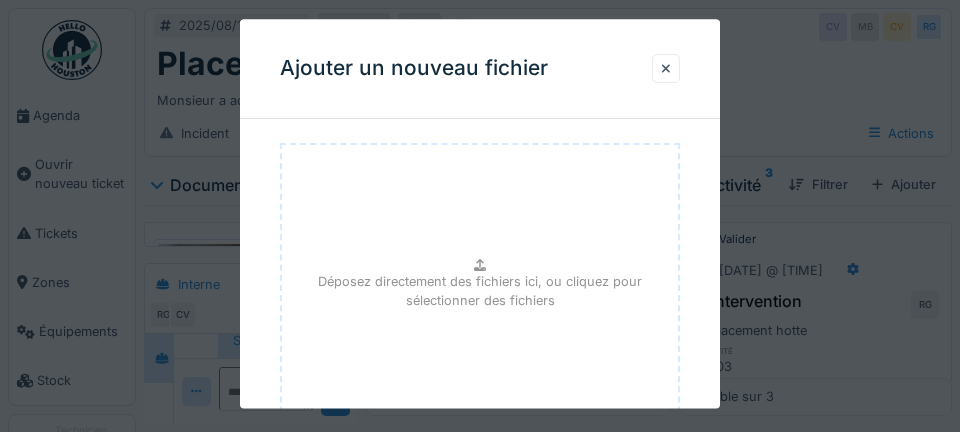 click on "Déposez directement des fichiers ici, ou cliquez pour sélectionner des fichiers" at bounding box center [480, 292] 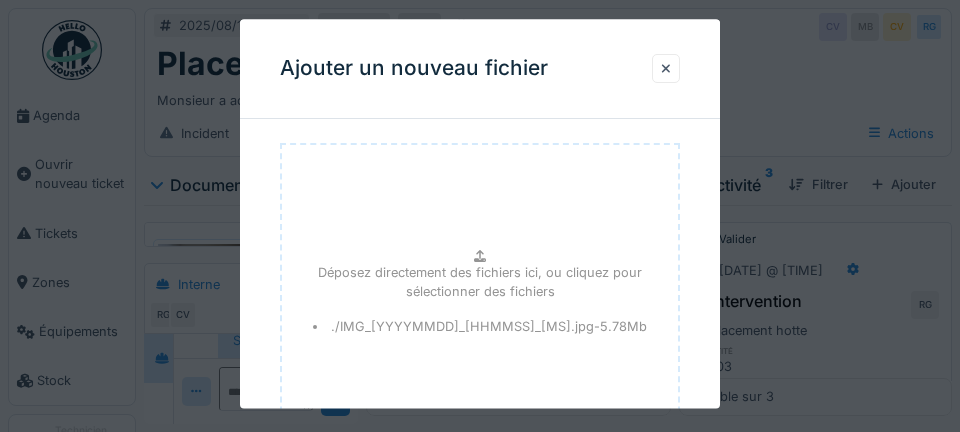 click on "Déposez directement des fichiers ici, ou cliquez pour sélectionner des fichiers" at bounding box center [480, 282] 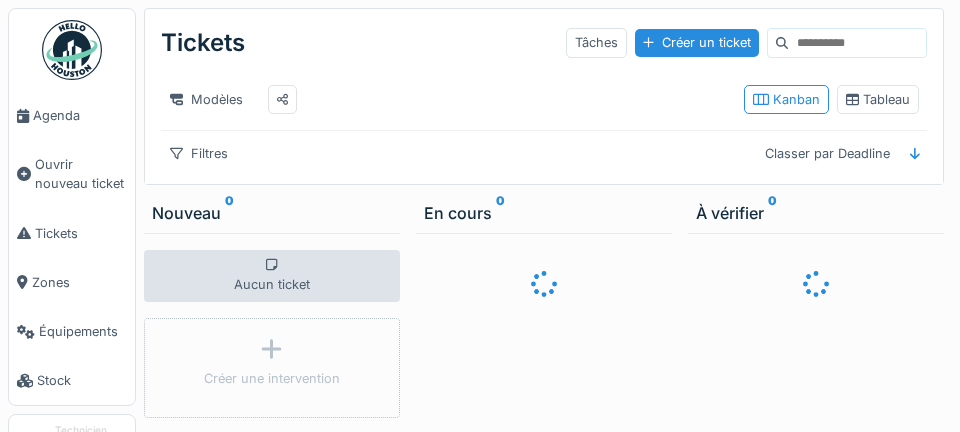 scroll, scrollTop: 0, scrollLeft: 0, axis: both 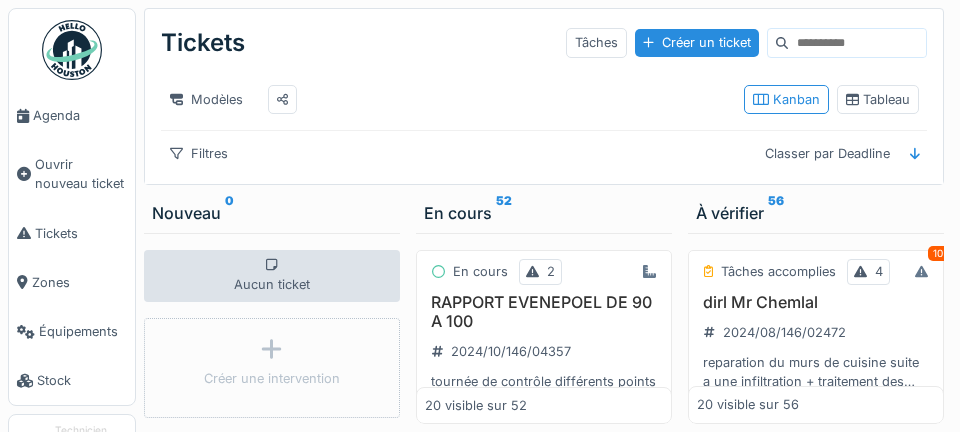 click on "Agenda" at bounding box center [80, 115] 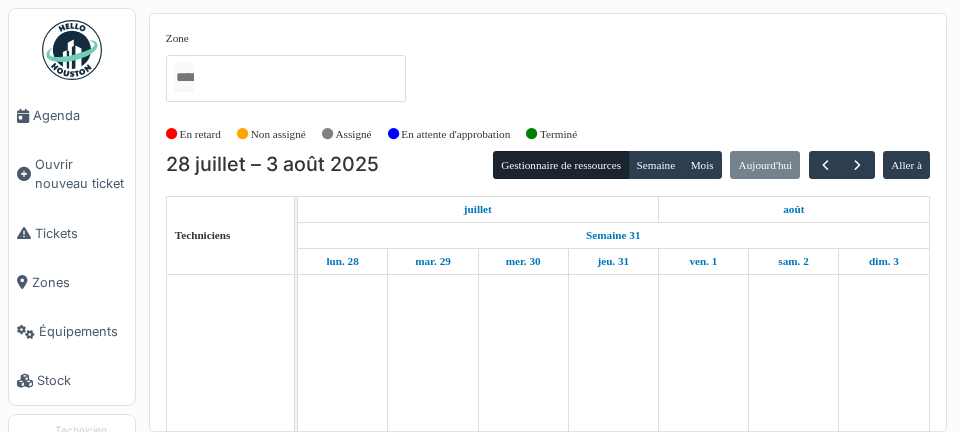 scroll, scrollTop: 0, scrollLeft: 0, axis: both 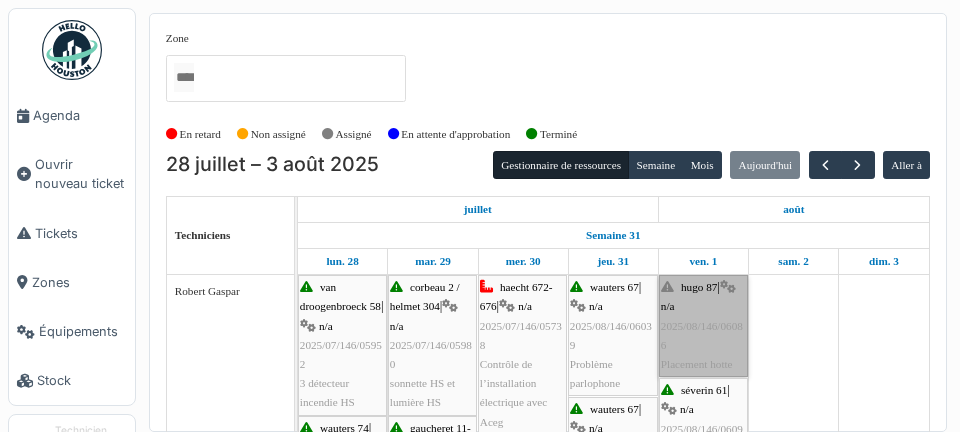 click on "[FIRST] 87
|     n/a
2025/08/146/06086
Placement hotte" at bounding box center (703, 326) 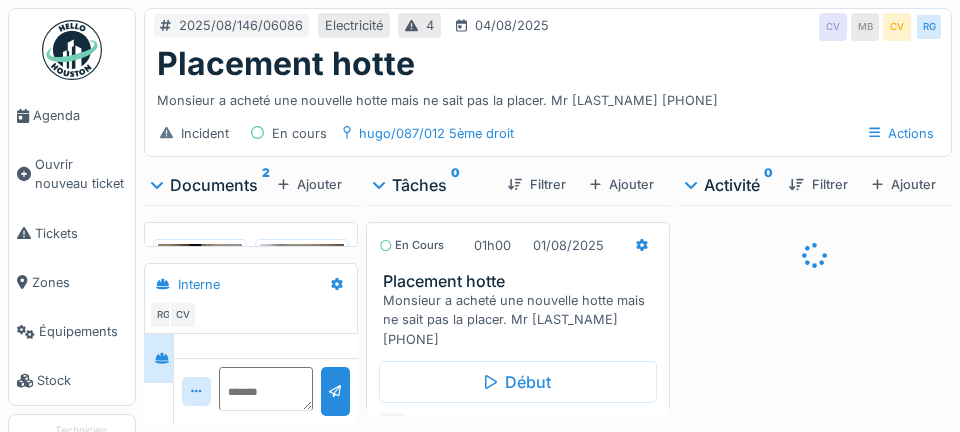 scroll, scrollTop: 0, scrollLeft: 0, axis: both 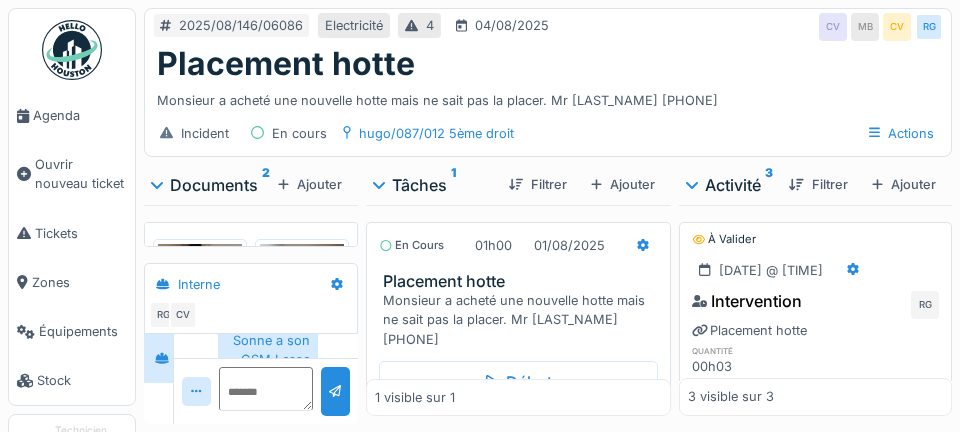 click on "Début" at bounding box center [518, 382] 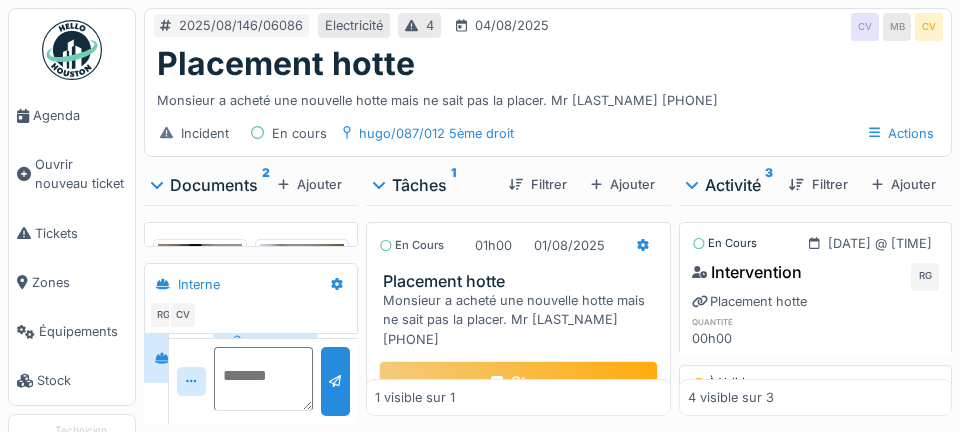 click at bounding box center (263, 379) 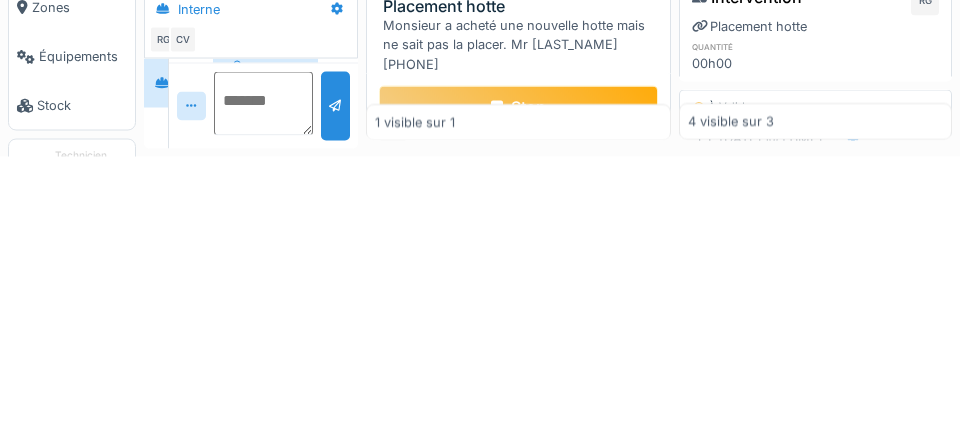 scroll, scrollTop: 96, scrollLeft: 0, axis: vertical 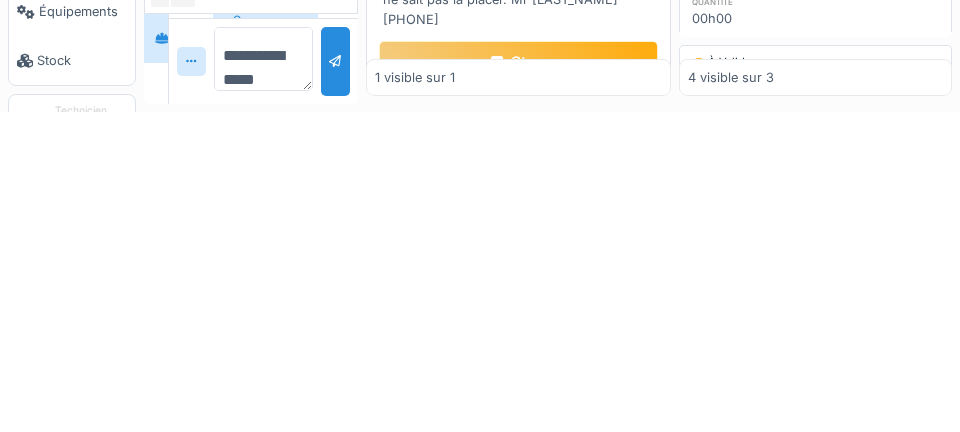 type on "**********" 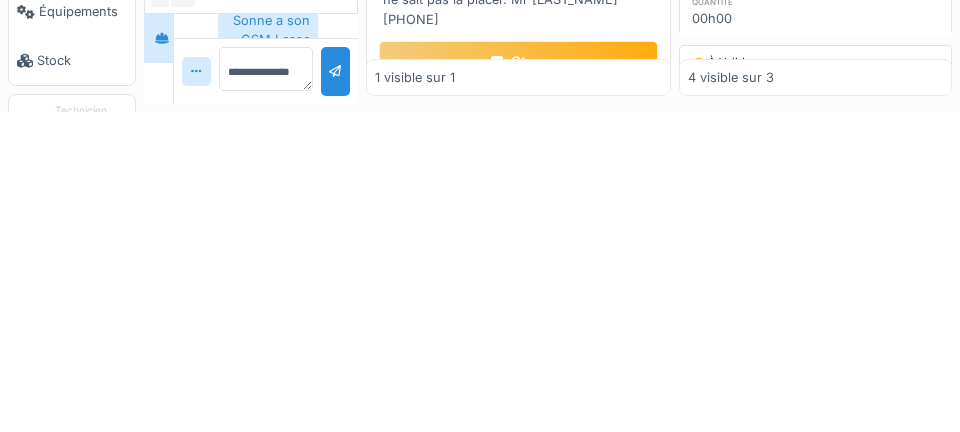 click at bounding box center (335, 391) 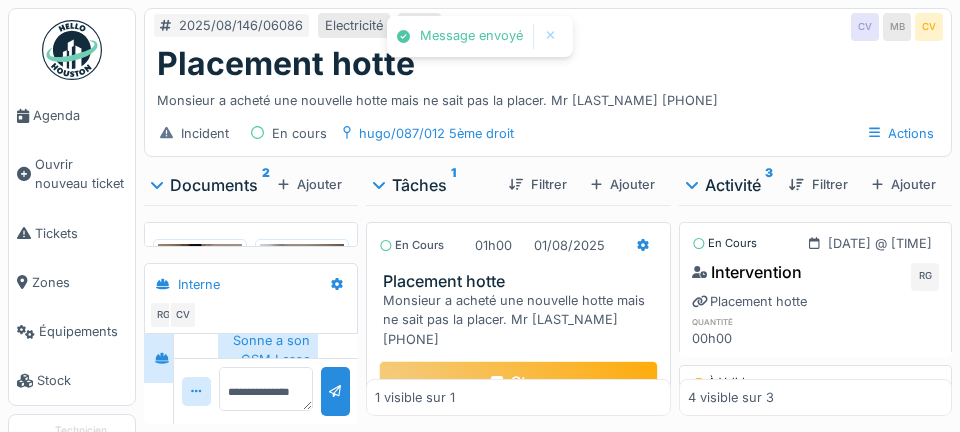 scroll, scrollTop: 366, scrollLeft: 0, axis: vertical 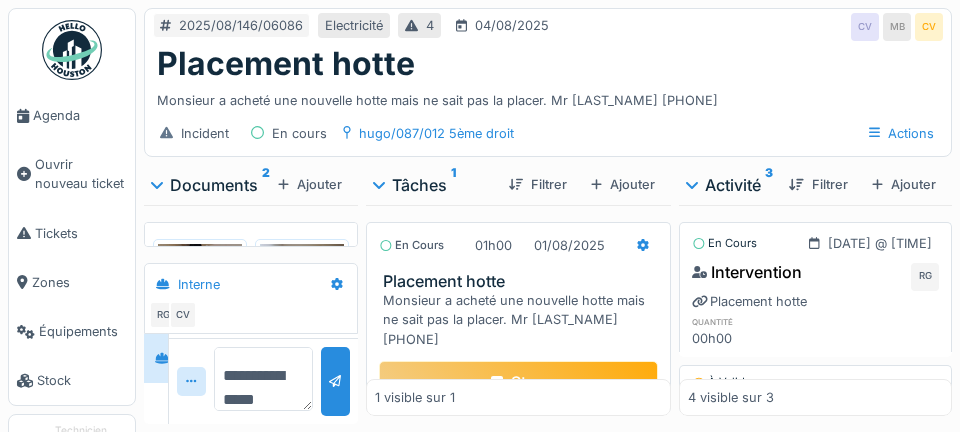 click on "**********" at bounding box center [263, 379] 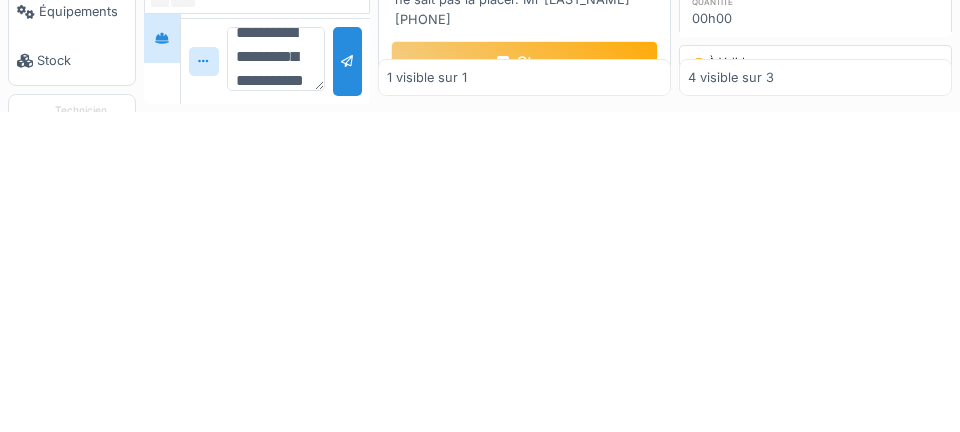 scroll, scrollTop: 47, scrollLeft: 0, axis: vertical 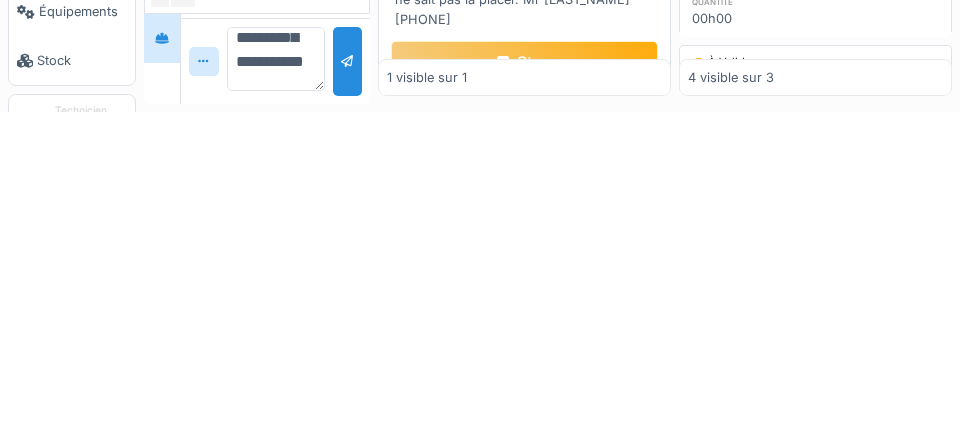 type on "**********" 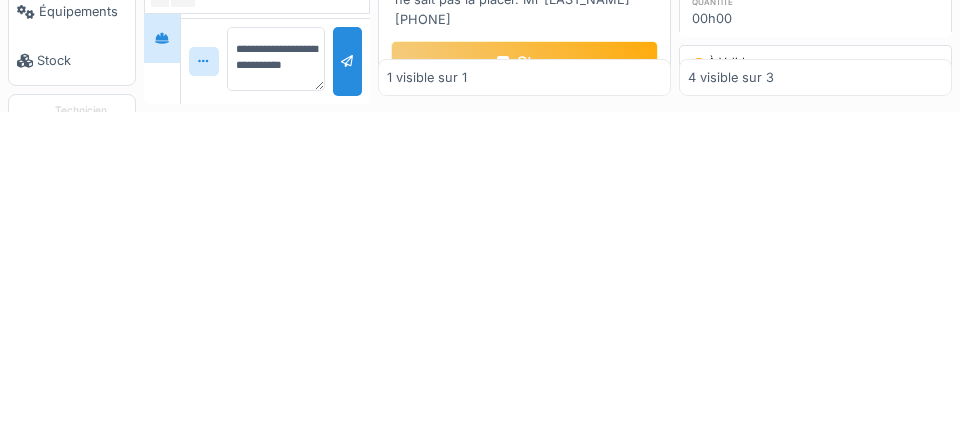 click at bounding box center [347, 381] 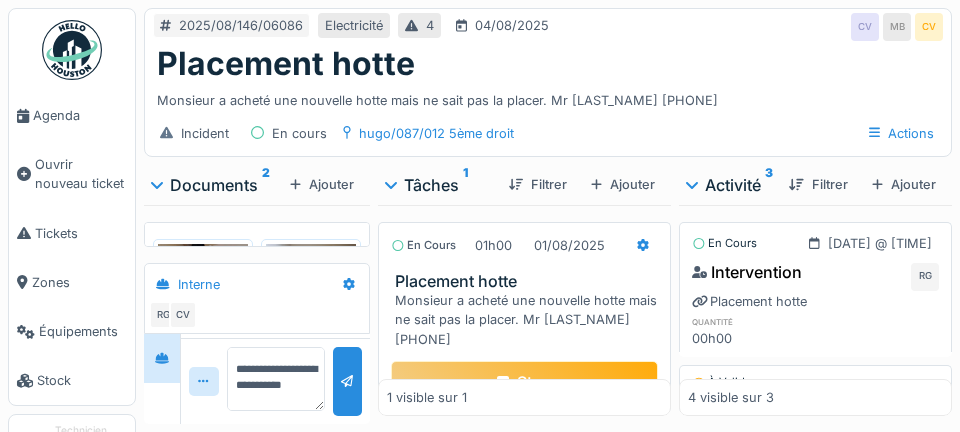 scroll, scrollTop: 0, scrollLeft: 0, axis: both 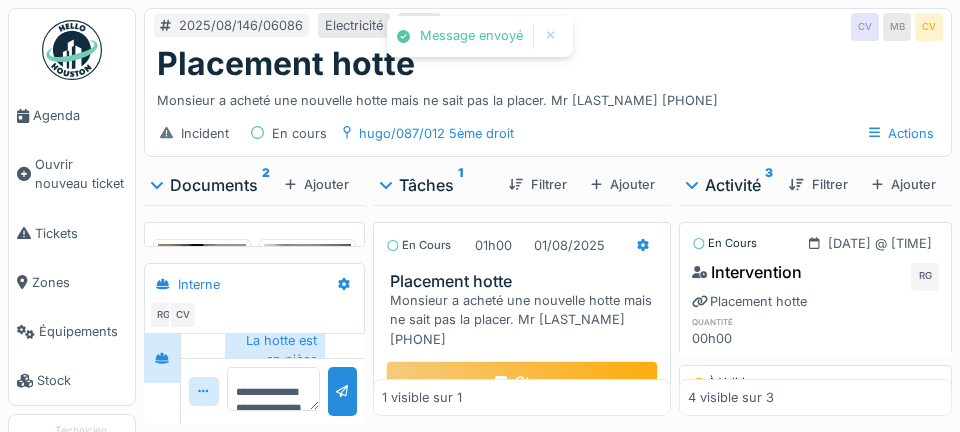 click at bounding box center [202, 277] 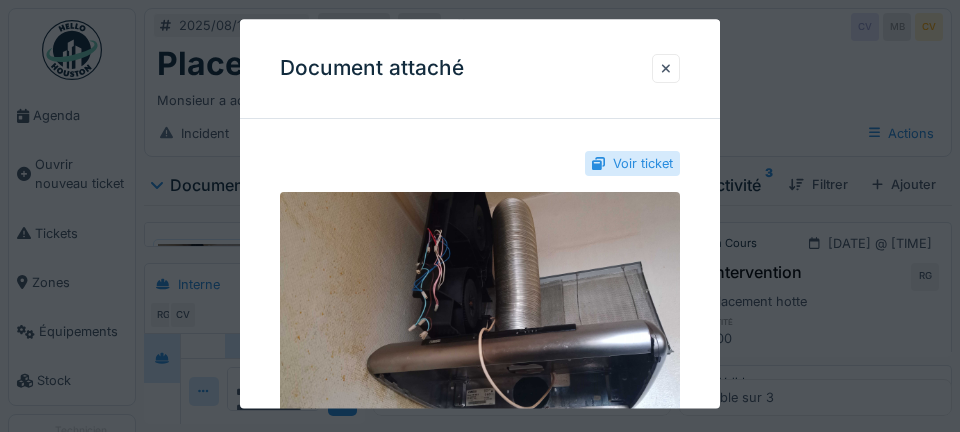 scroll, scrollTop: 93, scrollLeft: 0, axis: vertical 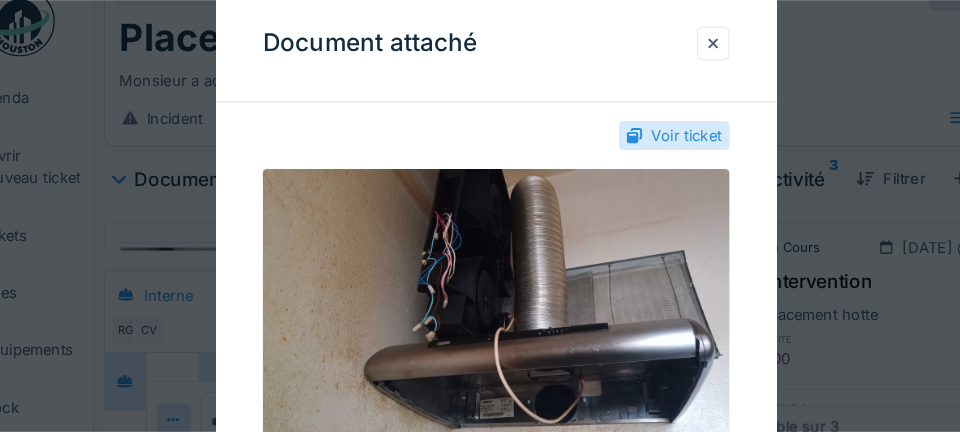 click at bounding box center (666, 68) 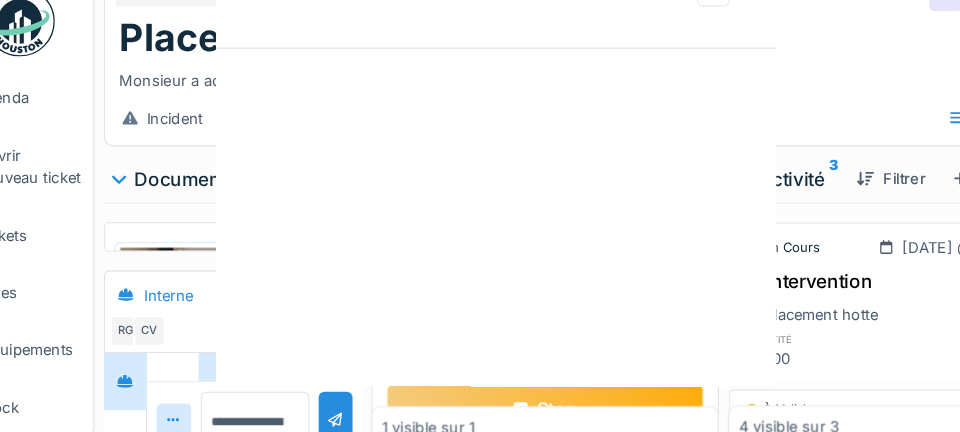 scroll, scrollTop: 0, scrollLeft: 0, axis: both 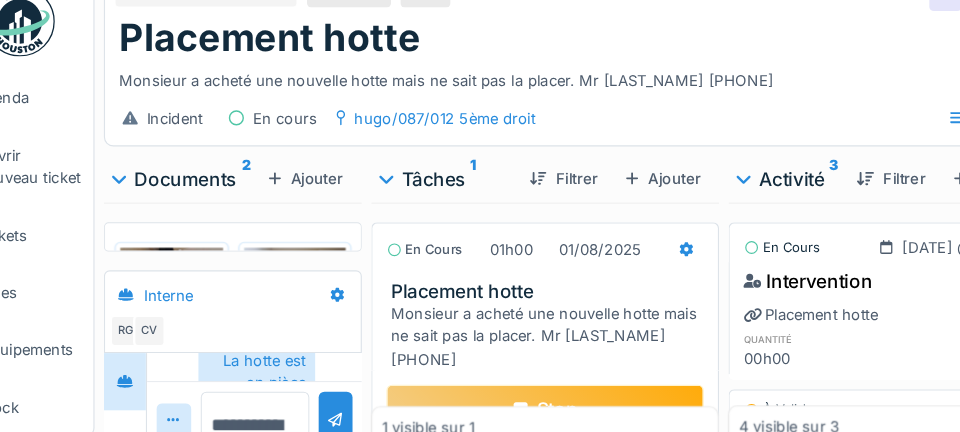 click on "**********" at bounding box center (274, 389) 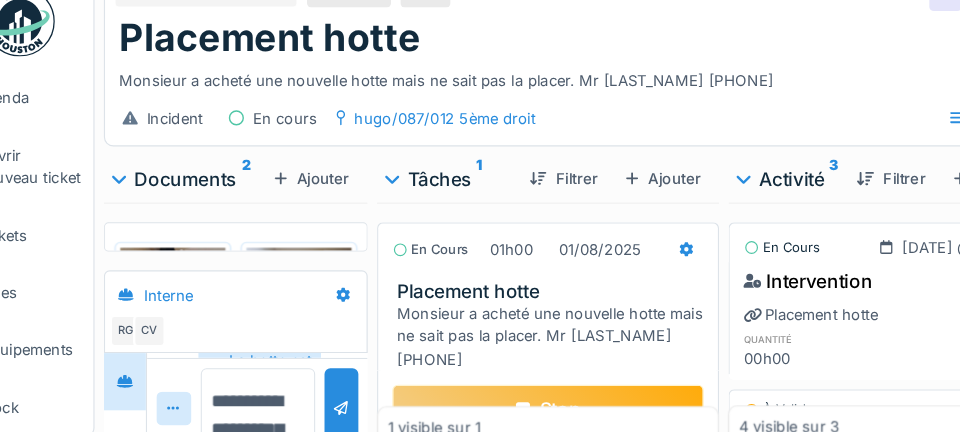scroll, scrollTop: 455, scrollLeft: 0, axis: vertical 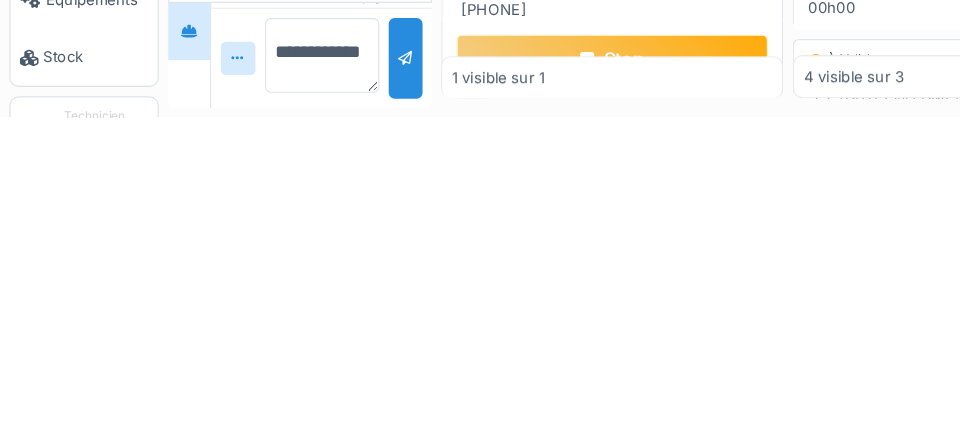 click on "**********" at bounding box center [276, 379] 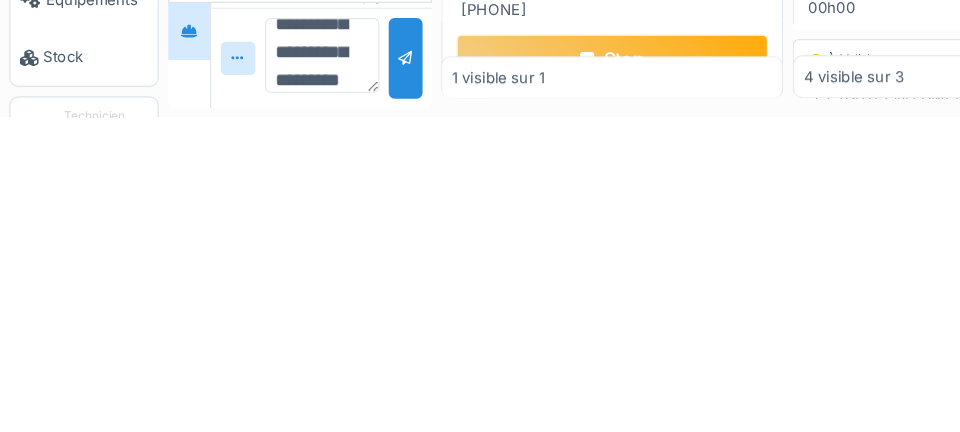 scroll, scrollTop: 71, scrollLeft: 0, axis: vertical 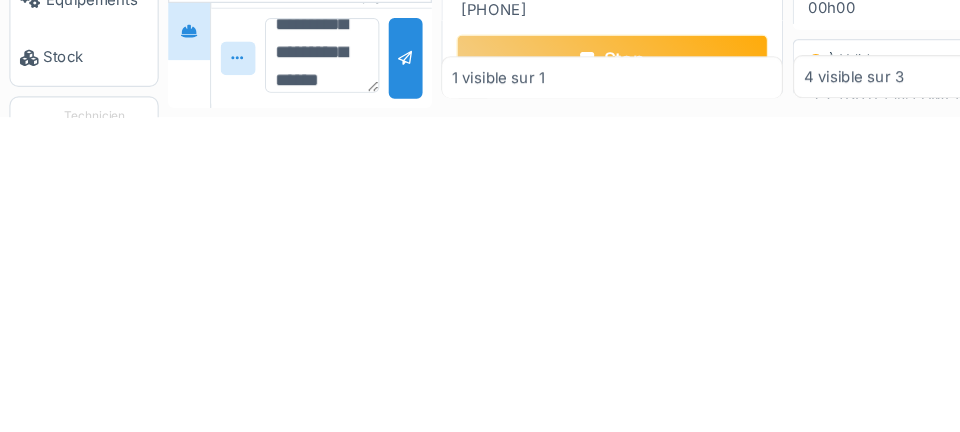 type on "**********" 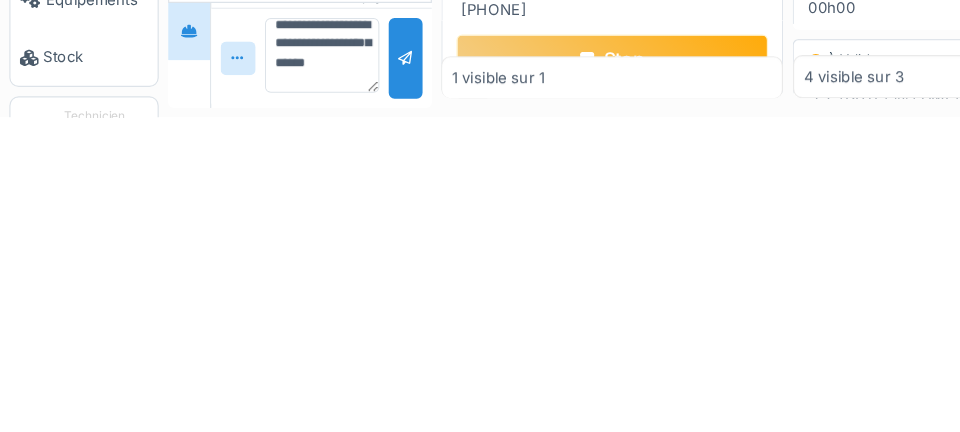 click at bounding box center (347, 381) 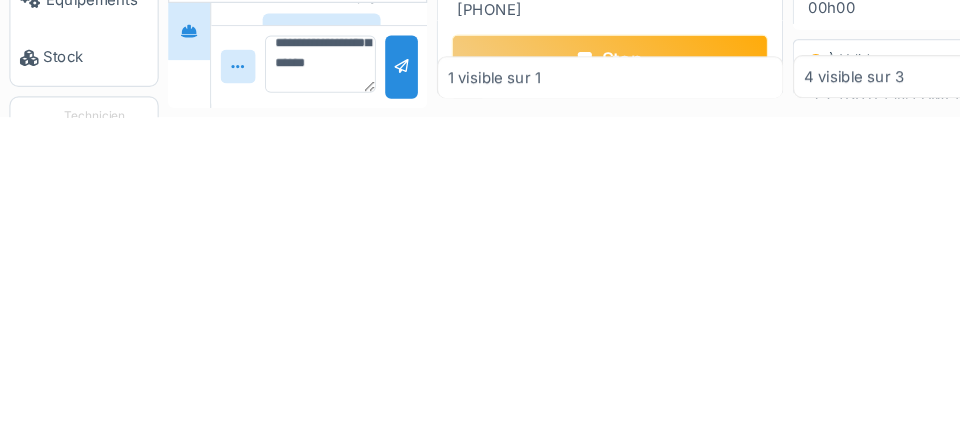 scroll, scrollTop: 0, scrollLeft: 0, axis: both 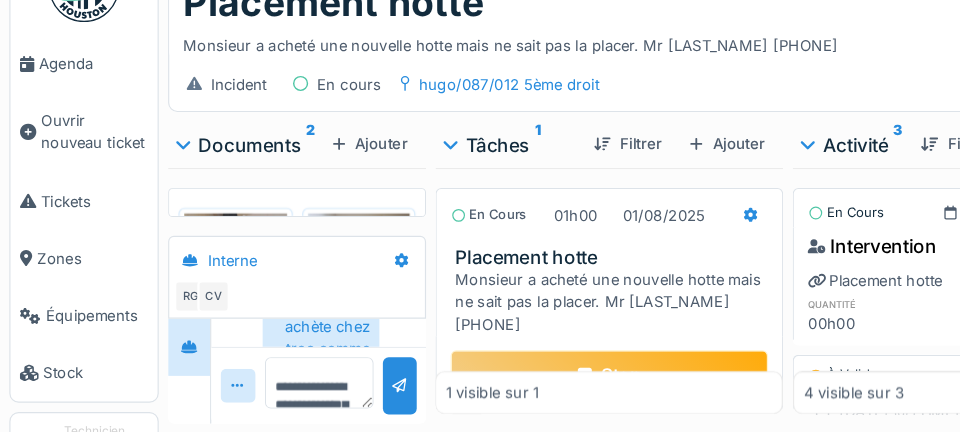 click at bounding box center (822, 338) 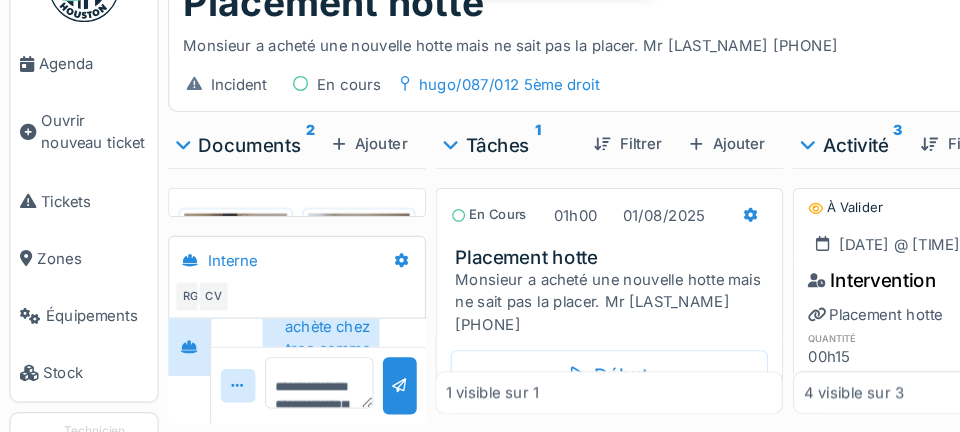 click on "Agenda" at bounding box center [80, 115] 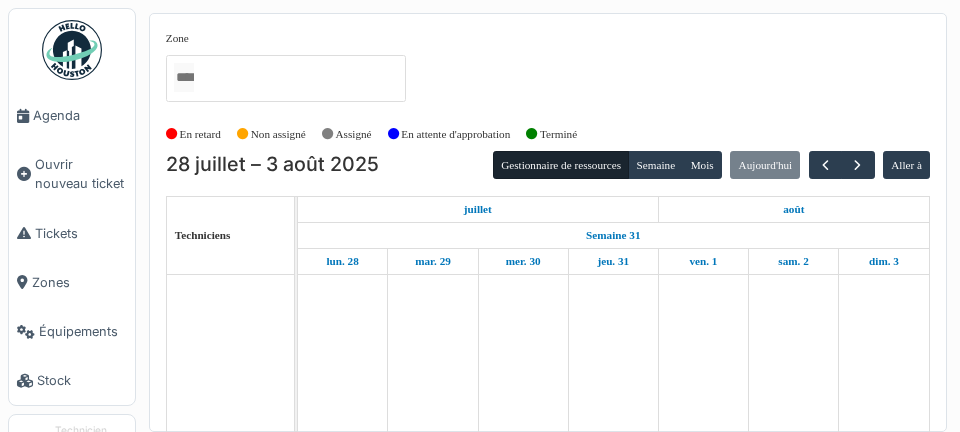 scroll, scrollTop: 0, scrollLeft: 0, axis: both 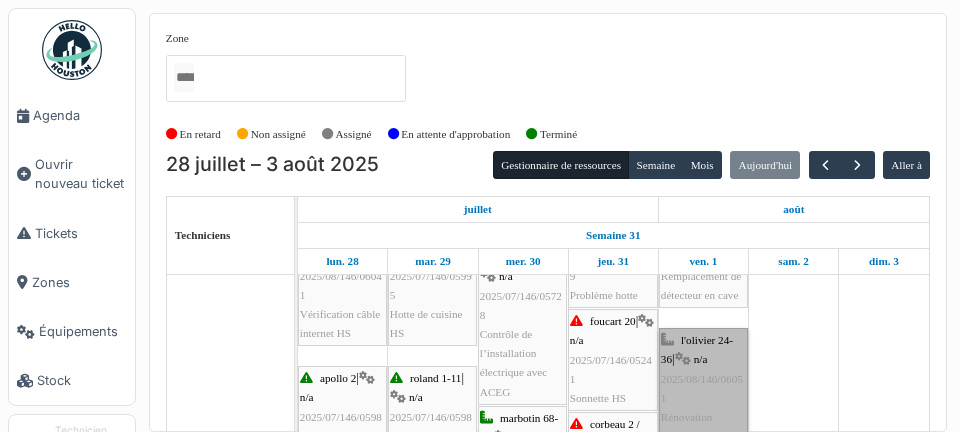 click on "l'olivier [NUMBER]-[NUMBER]
|     n/a
[DATE][NUMBER]/[NUMBER]
Rénovation appartement - Electricité" at bounding box center [703, 398] 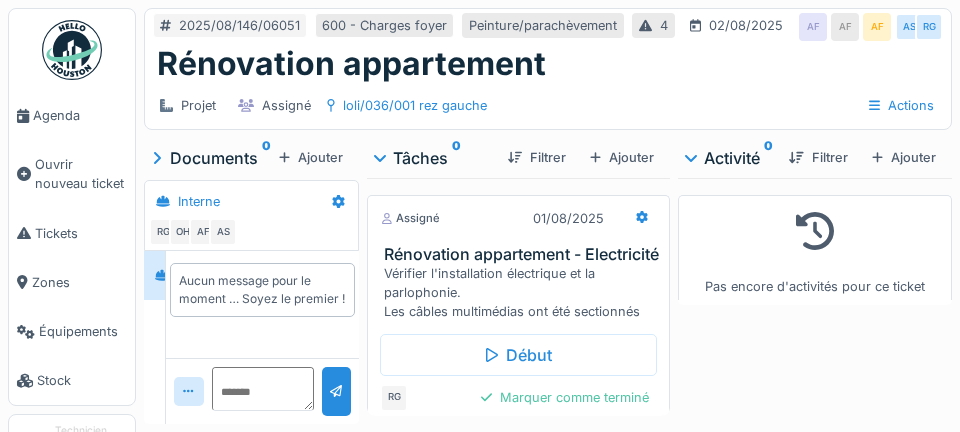 scroll, scrollTop: 0, scrollLeft: 0, axis: both 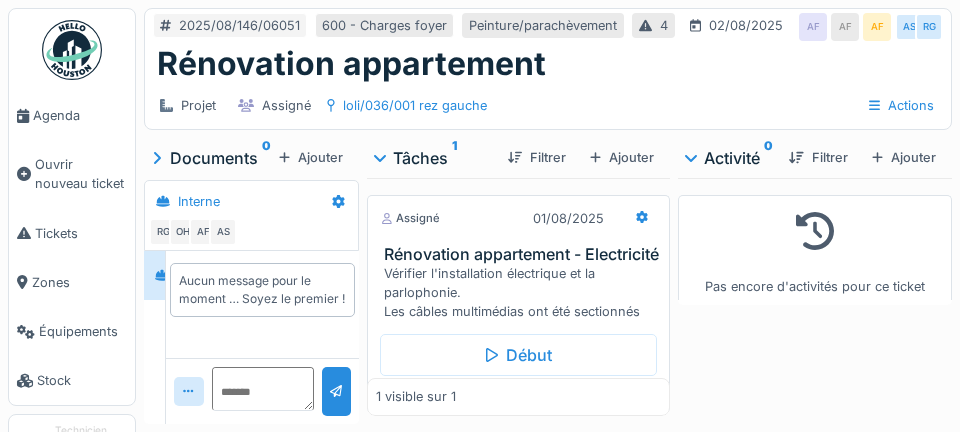 click on "Début" at bounding box center [518, 355] 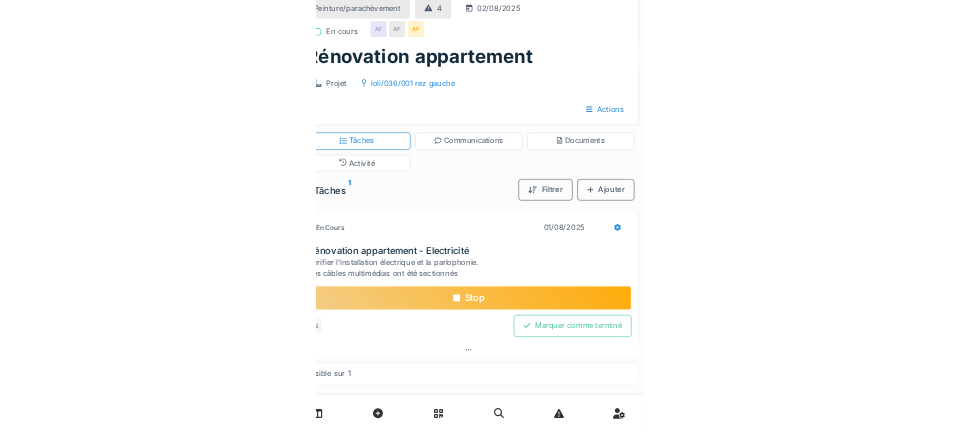 scroll, scrollTop: 0, scrollLeft: 0, axis: both 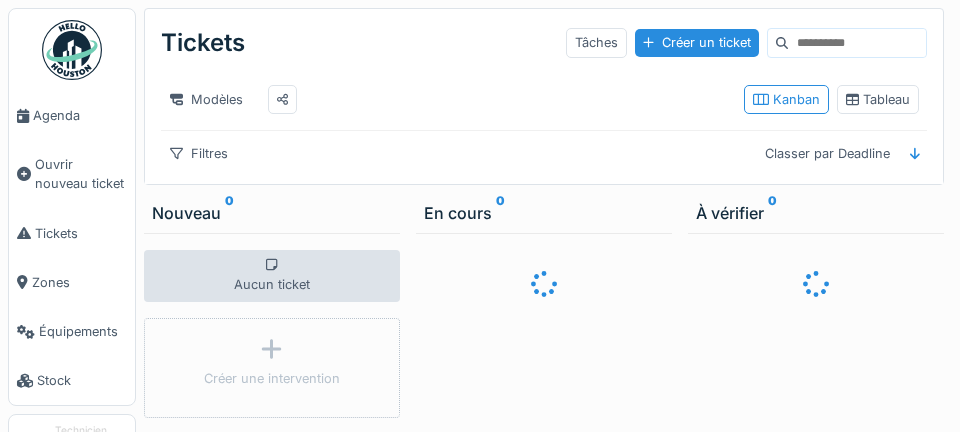 click on "Agenda" at bounding box center [80, 115] 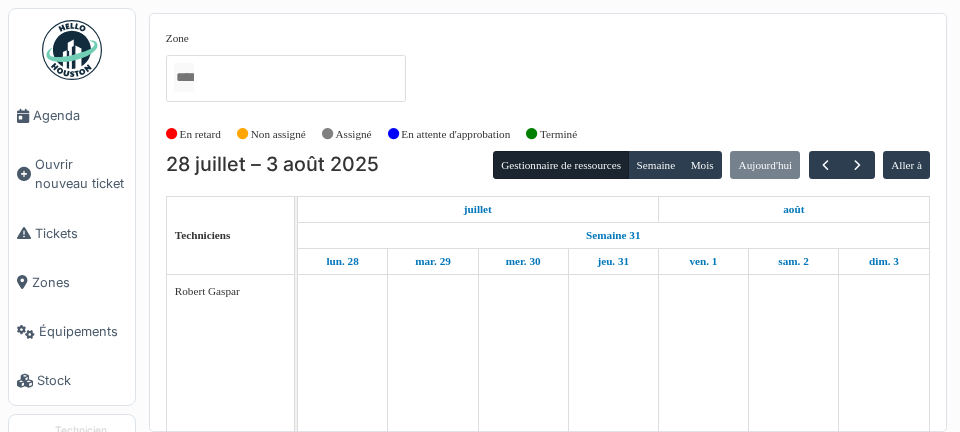 scroll, scrollTop: 0, scrollLeft: 0, axis: both 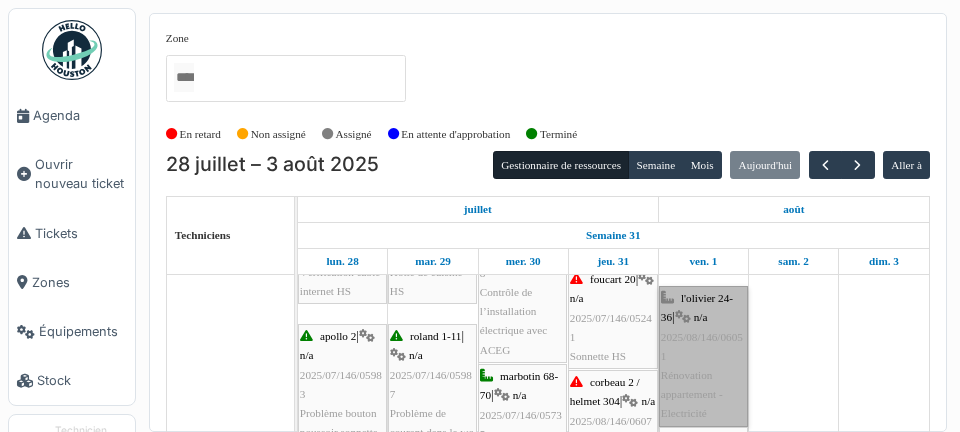 click on "l'olivier 24-36
|     n/a
2025/08/146/06051
Rénovation appartement - Electricité" at bounding box center (703, 356) 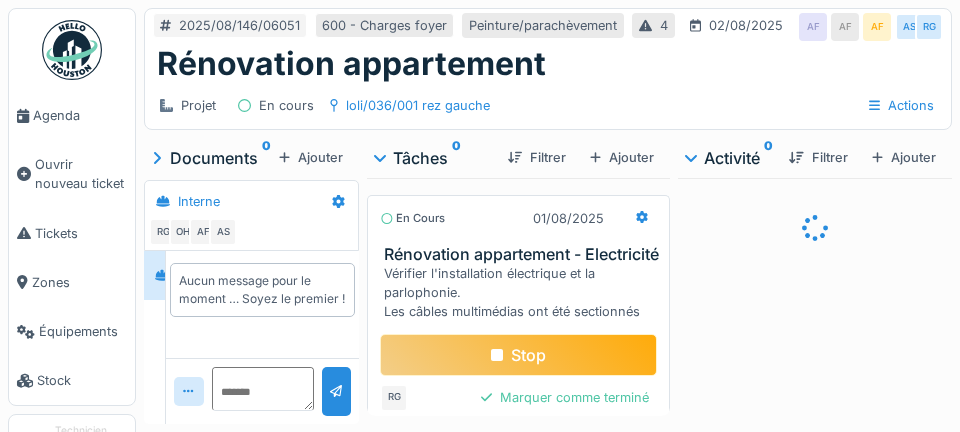 scroll, scrollTop: 0, scrollLeft: 0, axis: both 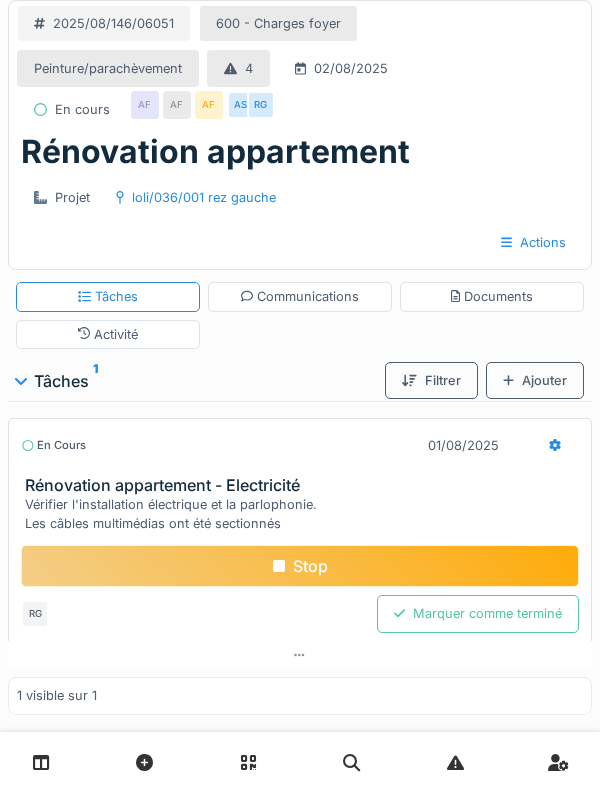 click at bounding box center (41, 762) 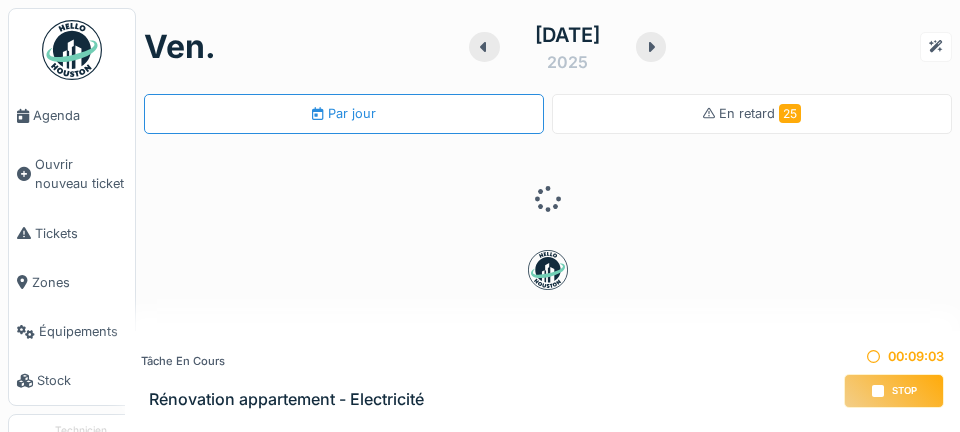 scroll, scrollTop: 0, scrollLeft: 0, axis: both 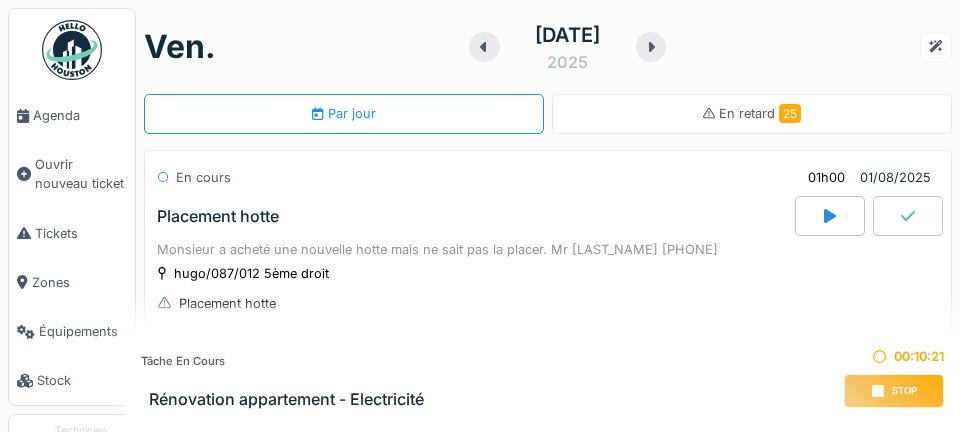 click on "Agenda" at bounding box center (80, 115) 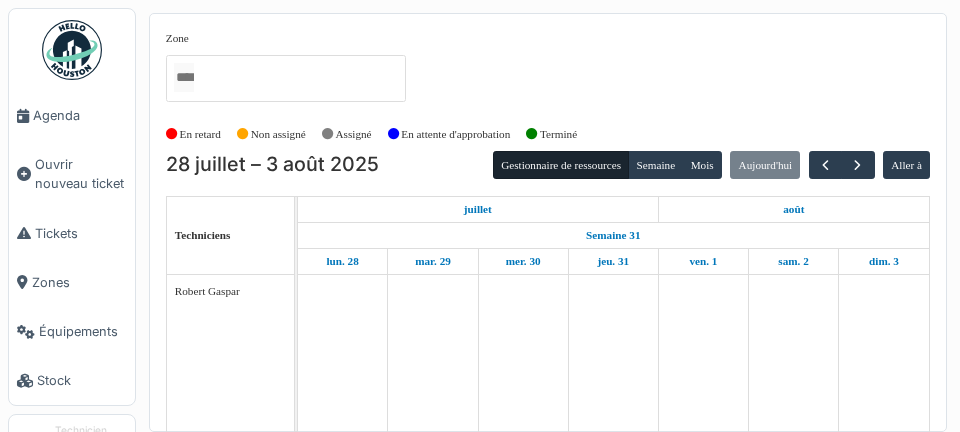 scroll, scrollTop: 0, scrollLeft: 0, axis: both 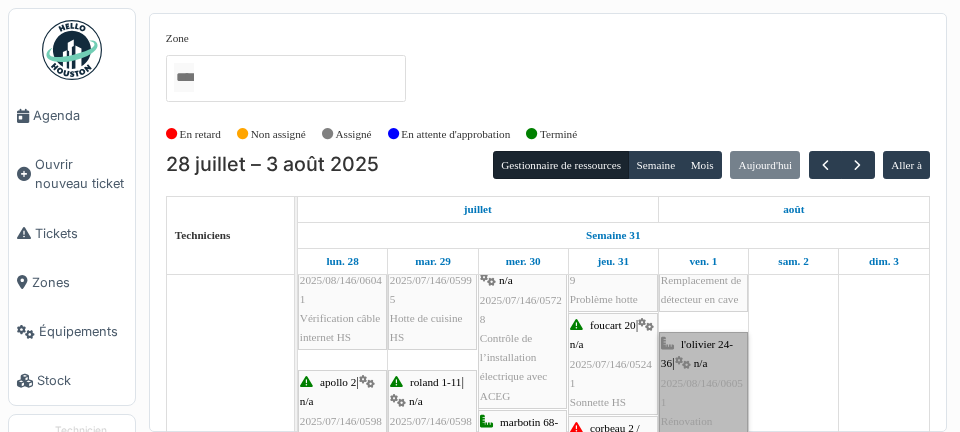 click on "l'olivier 24-36
|     n/a
2025/08/146/06051
Rénovation appartement - Electricité" at bounding box center [703, 402] 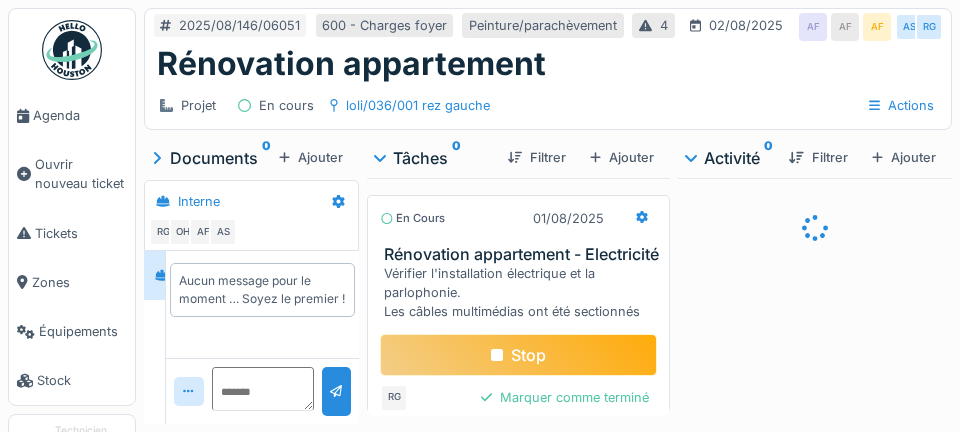 scroll, scrollTop: 0, scrollLeft: 0, axis: both 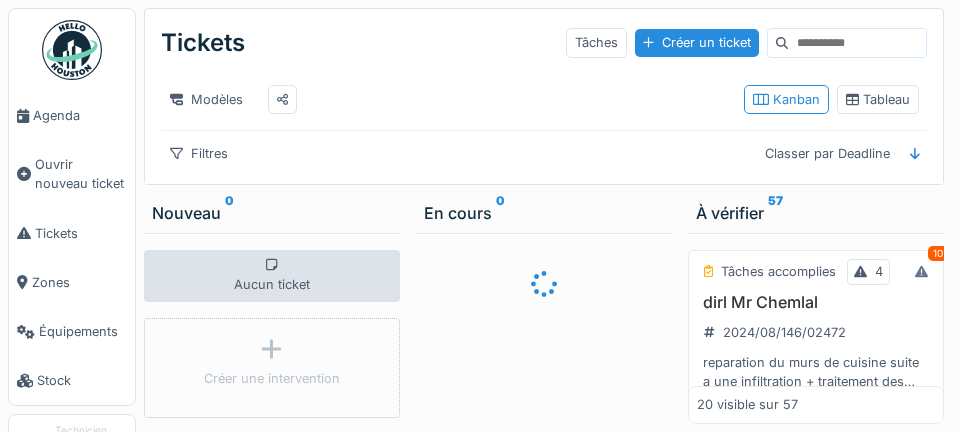 click on "Agenda" at bounding box center (80, 115) 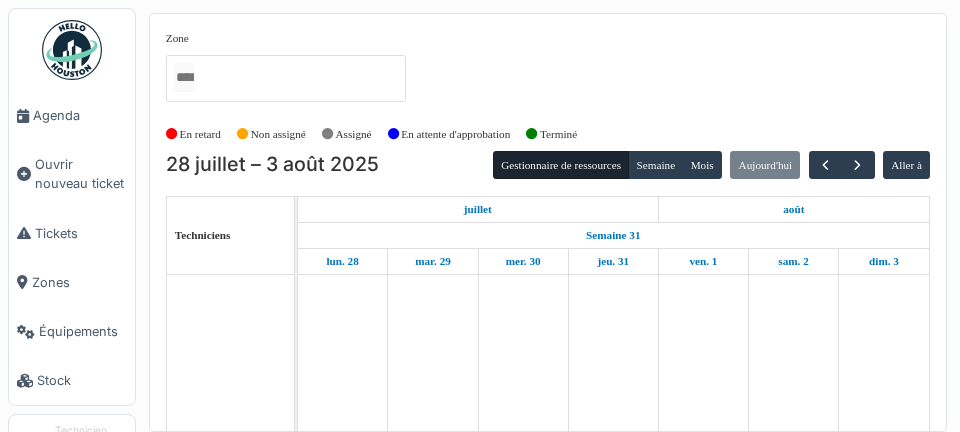 scroll, scrollTop: 0, scrollLeft: 0, axis: both 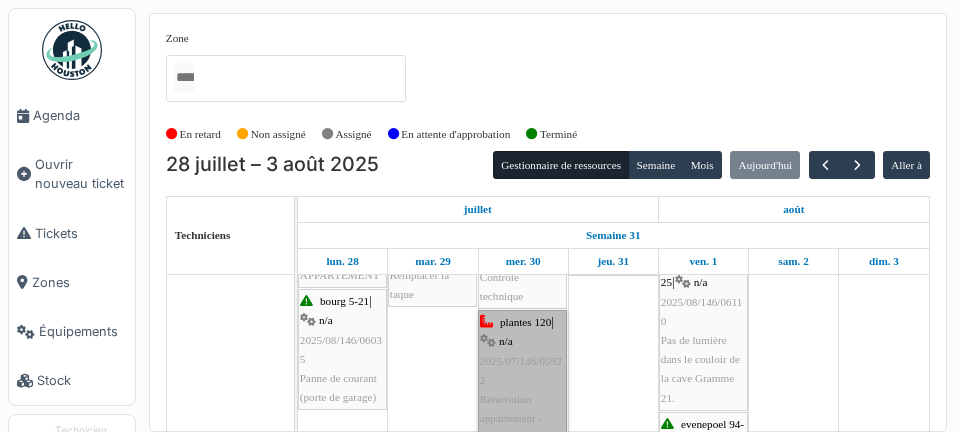 click on "plantes 120
|     n/a
2025/07/146/05922
Rénovation appartement - Electricité" at bounding box center [522, 380] 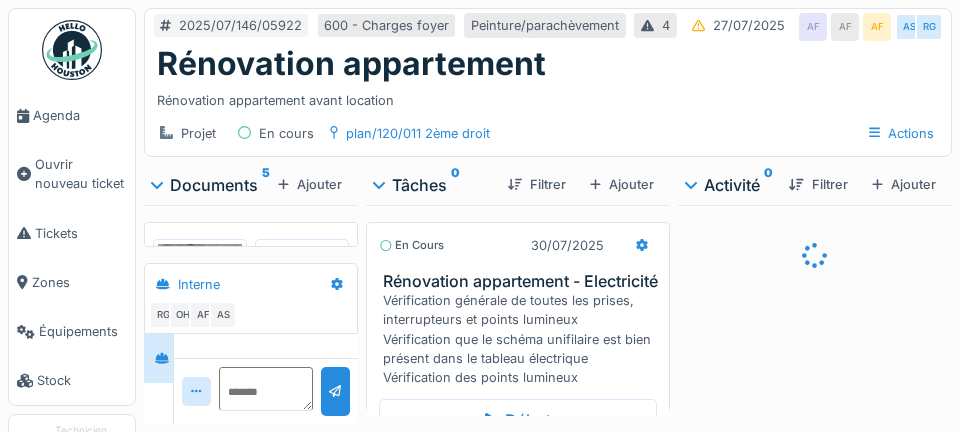 scroll, scrollTop: 0, scrollLeft: 0, axis: both 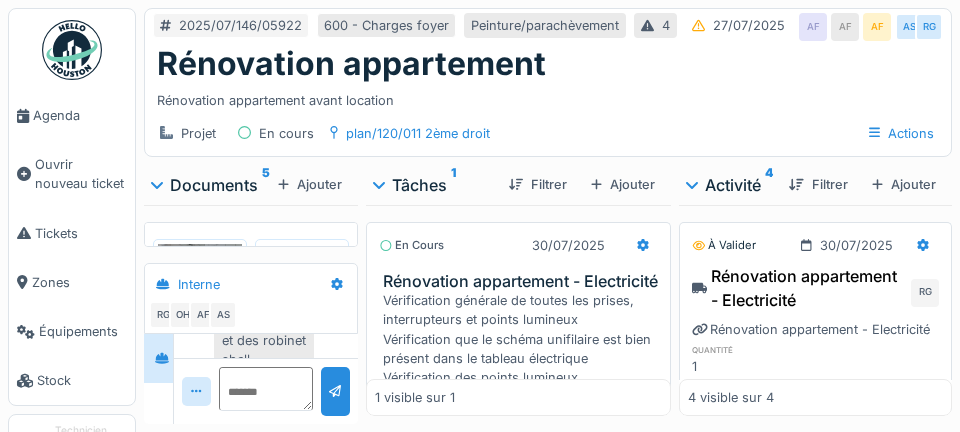 click on "Ajouter" at bounding box center (310, 184) 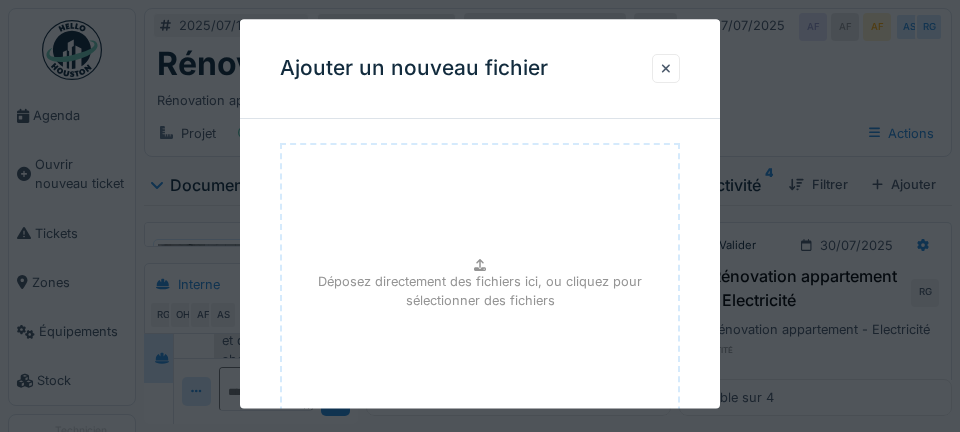 click on "Déposez directement des fichiers ici, ou cliquez pour sélectionner des fichiers" at bounding box center (480, 292) 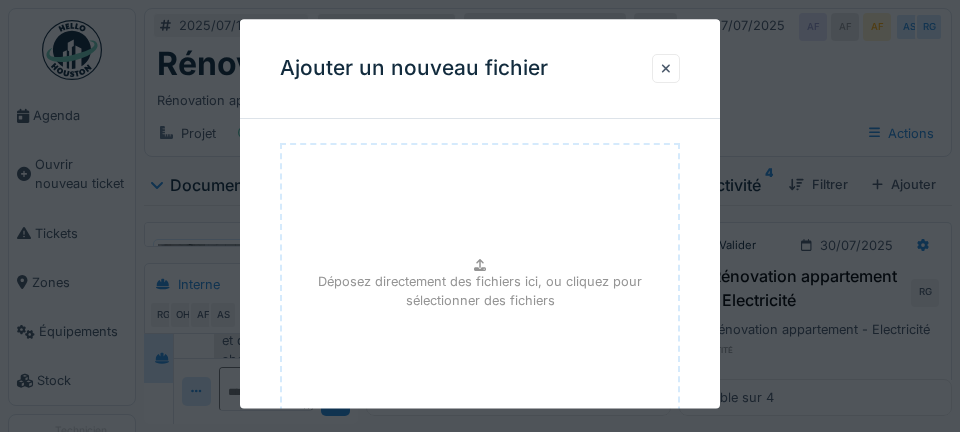 type on "**********" 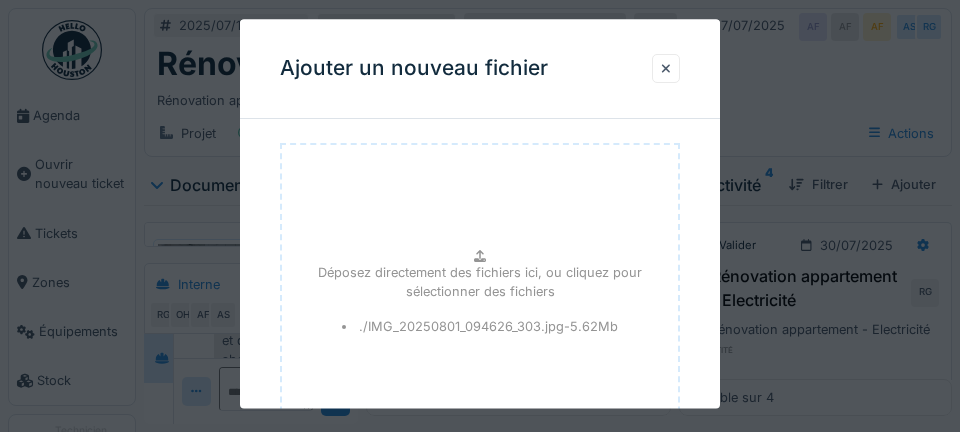 click at bounding box center [666, 68] 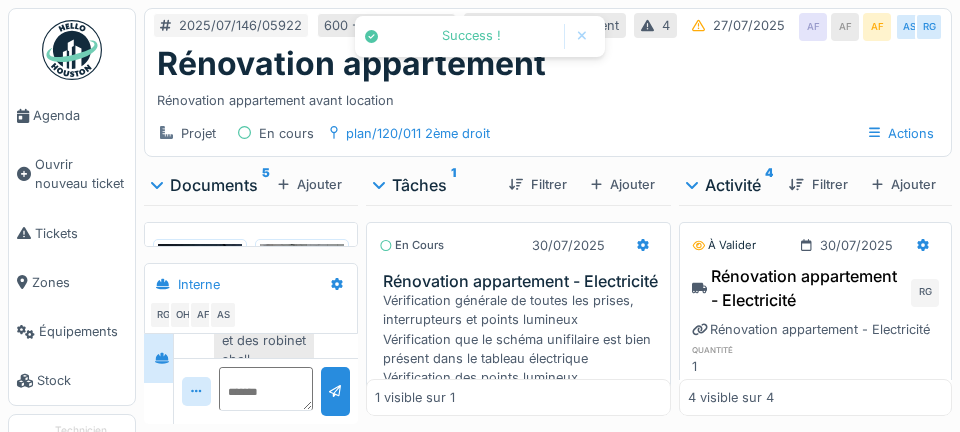 click on "Ajouter" at bounding box center [310, 184] 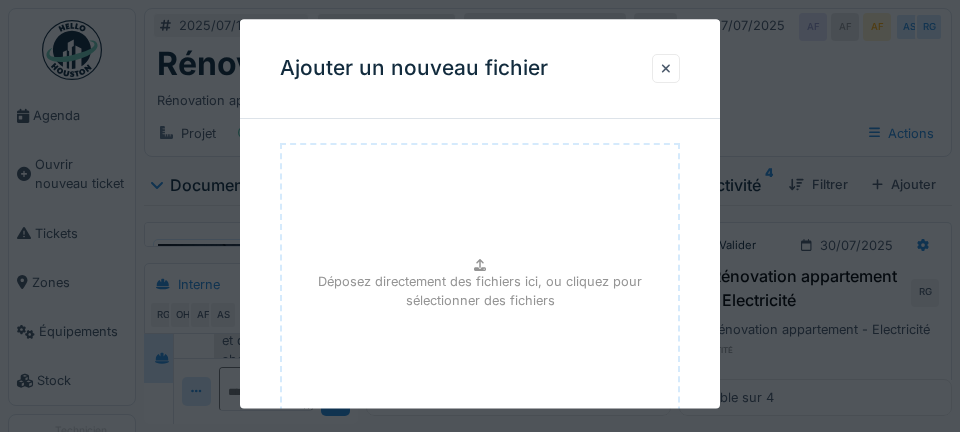 click on "Déposez directement des fichiers ici, ou cliquez pour sélectionner des fichiers" at bounding box center (480, 292) 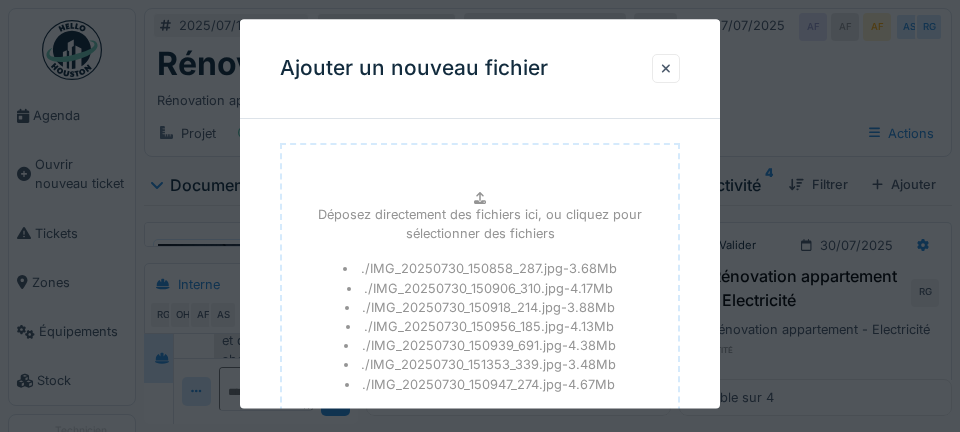 click on "./IMG_20250730_150906_310.jpg  -  4.17  Mb" at bounding box center (480, 288) 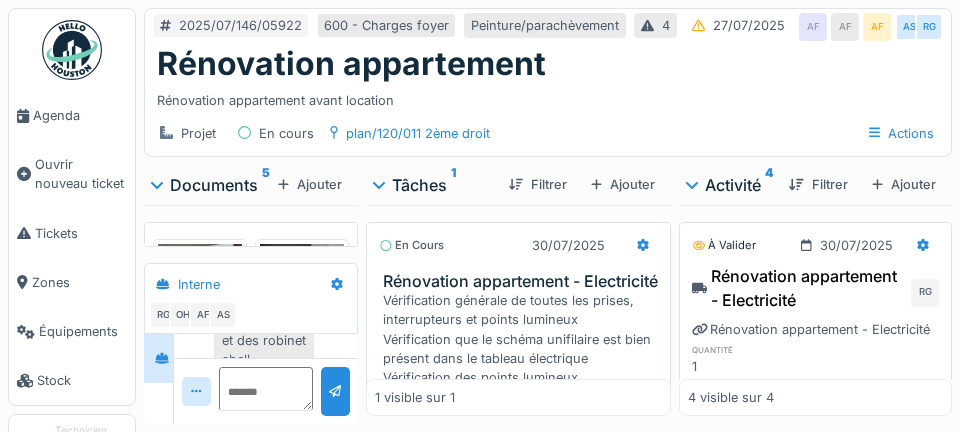 click on "Ajouter" at bounding box center (310, 184) 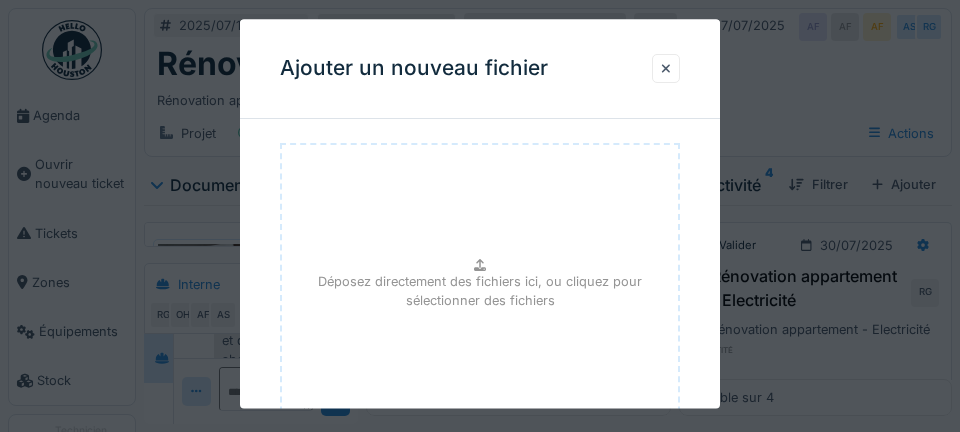 click on "Déposez directement des fichiers ici, ou cliquez pour sélectionner des fichiers" at bounding box center [480, 292] 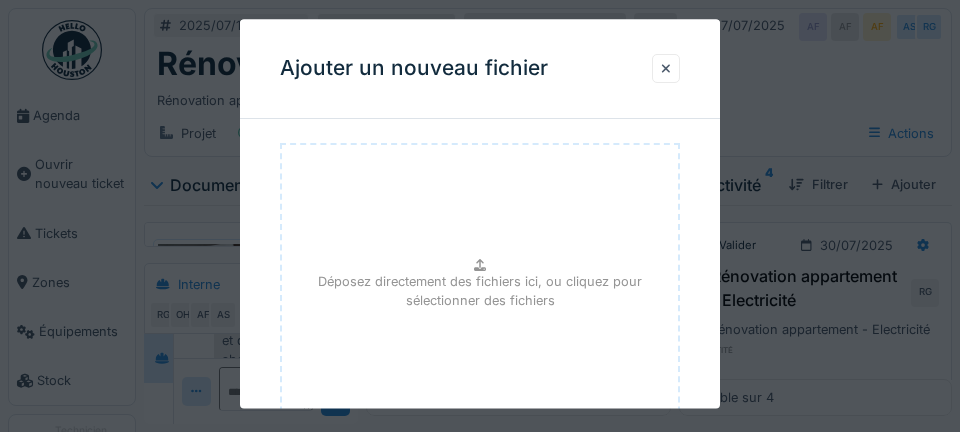 type on "**********" 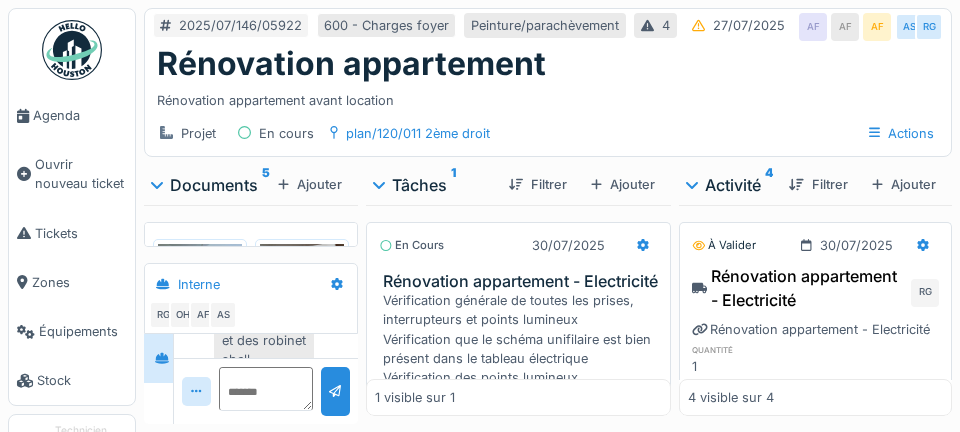 click on "Ajouter" at bounding box center (310, 184) 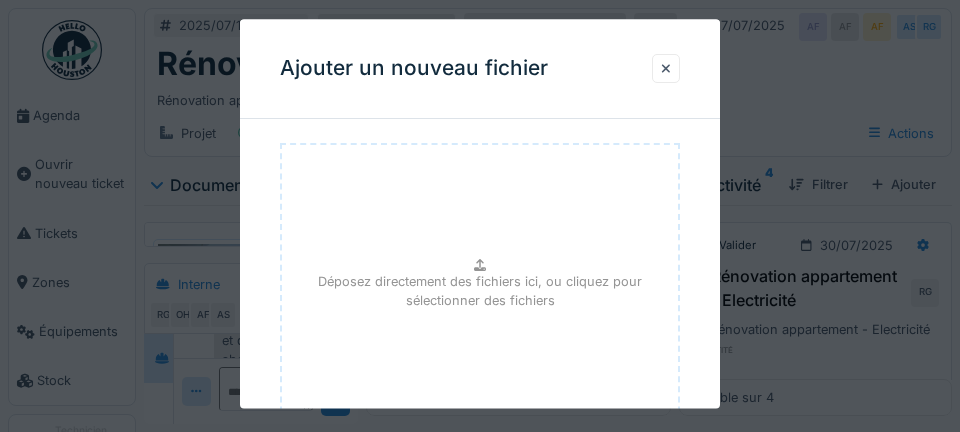 click on "Déposez directement des fichiers ici, ou cliquez pour sélectionner des fichiers" at bounding box center (480, 292) 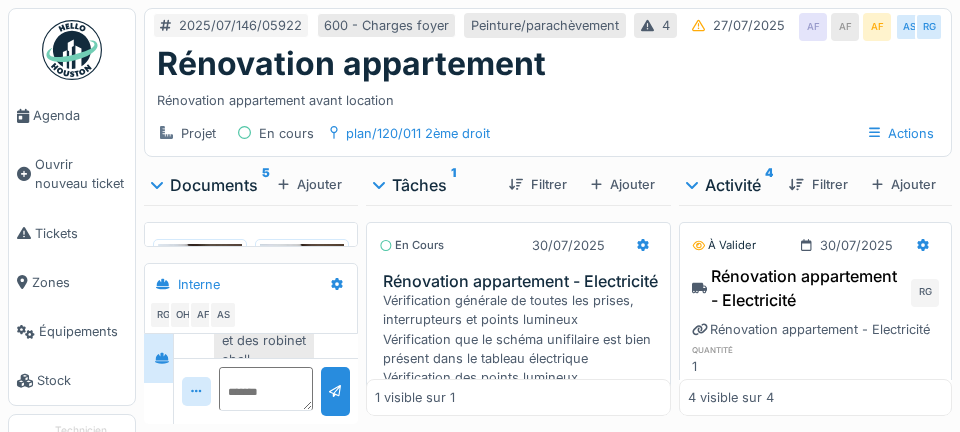 click on "Ajouter" at bounding box center (310, 184) 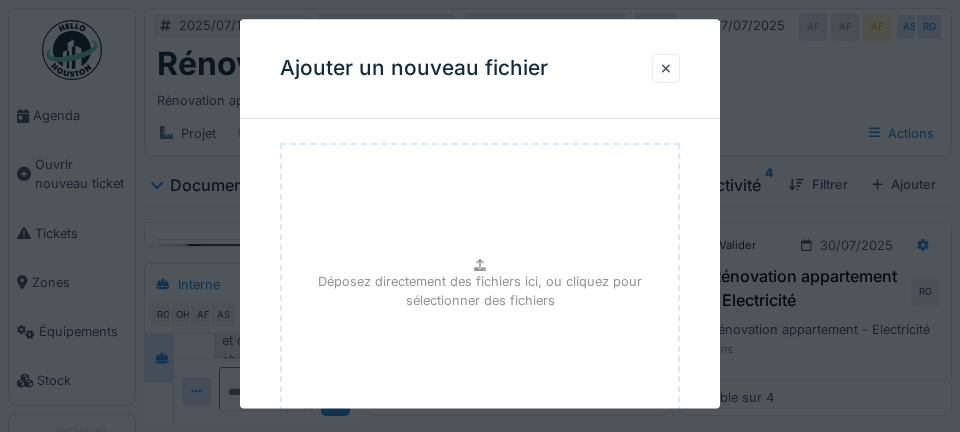 click on "Déposez directement des fichiers ici, ou cliquez pour sélectionner des fichiers" at bounding box center [480, 292] 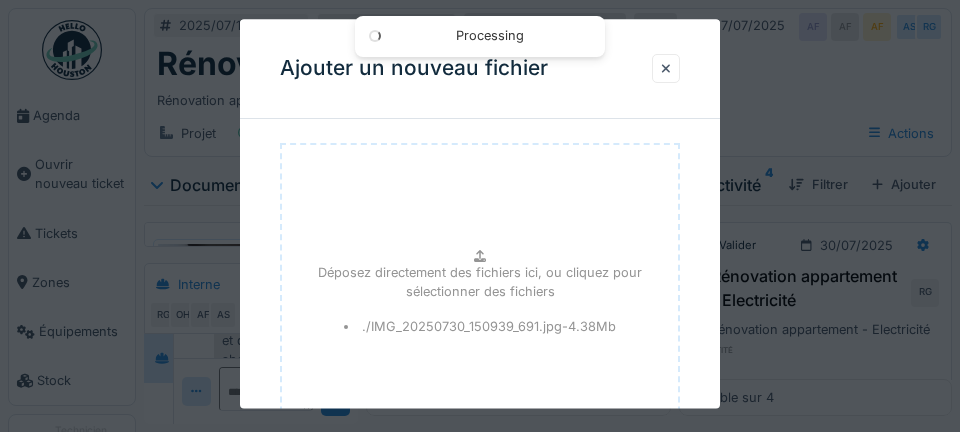 click on "Déposez directement des fichiers ici, ou cliquez pour sélectionner des fichiers" at bounding box center (480, 282) 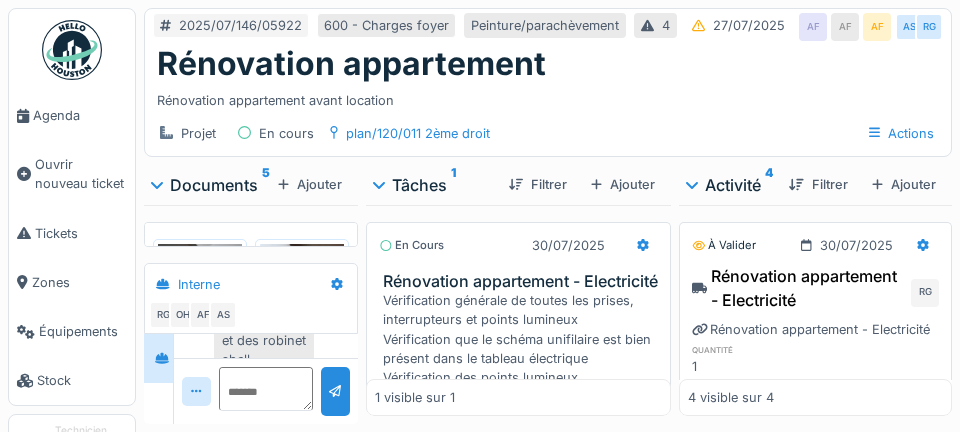 click on "Agenda" at bounding box center [72, 115] 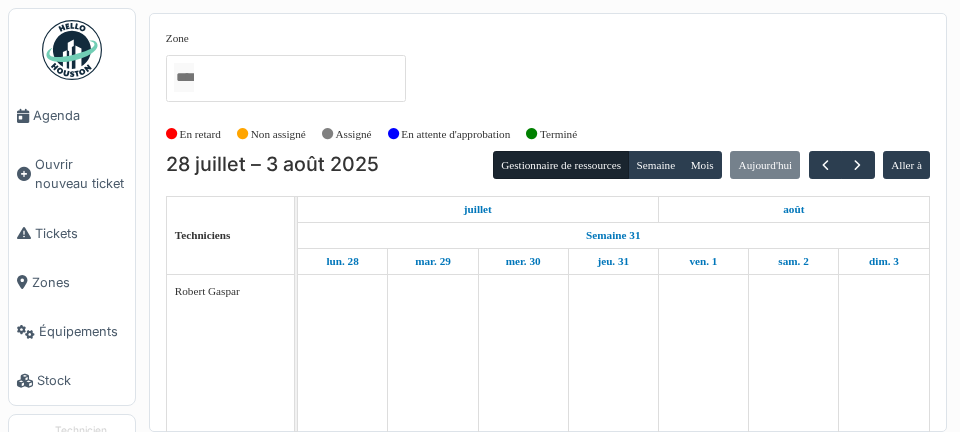 scroll, scrollTop: 0, scrollLeft: 0, axis: both 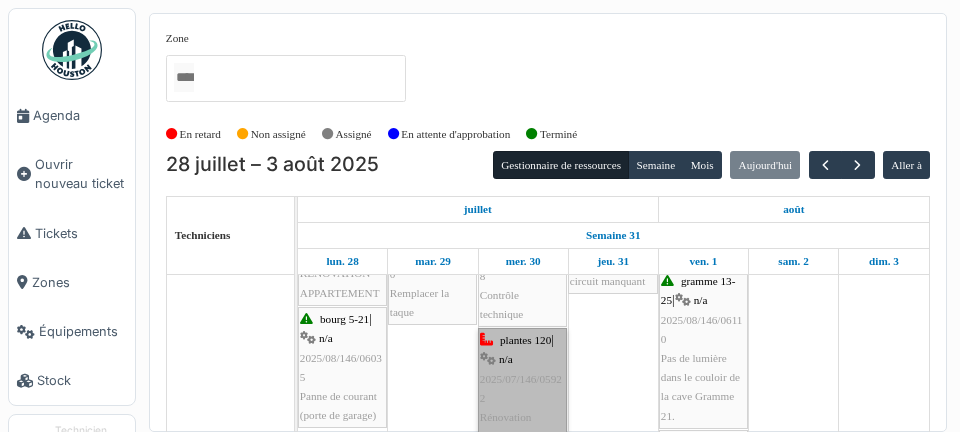 click on "plantes 120
|     n/a
2025/07/146/05922
Rénovation appartement - Electricité" at bounding box center (522, 398) 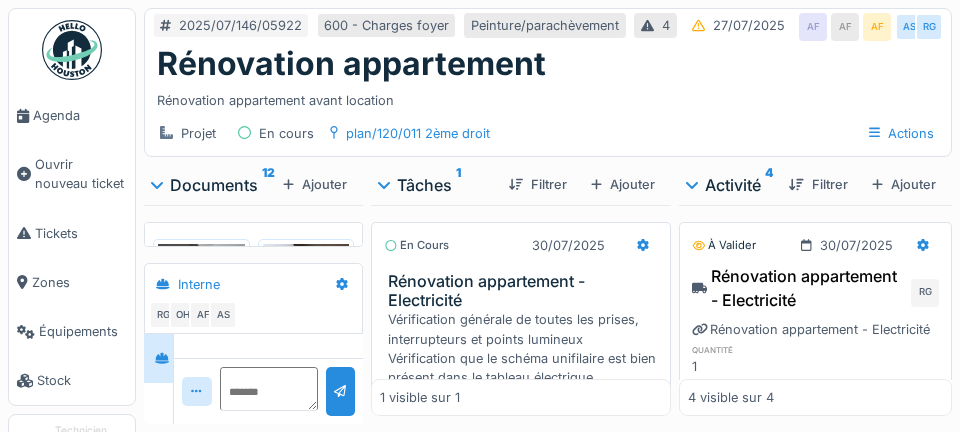 scroll, scrollTop: 0, scrollLeft: 0, axis: both 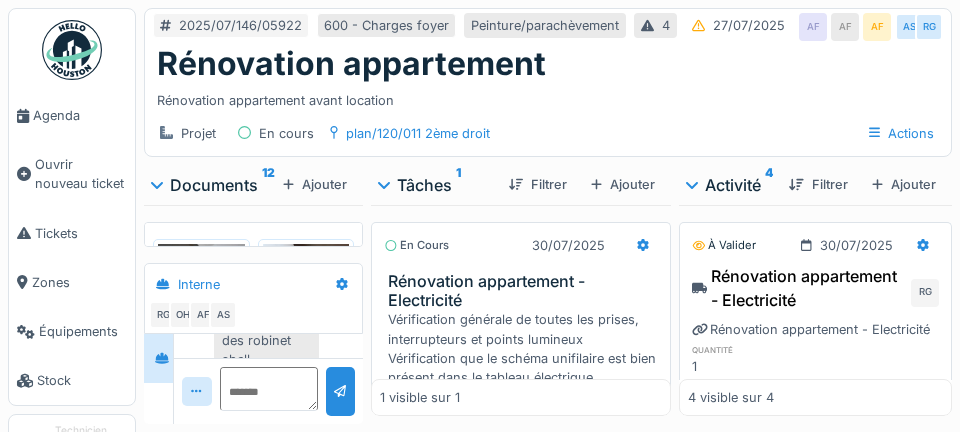 click on "Agenda" at bounding box center [80, 115] 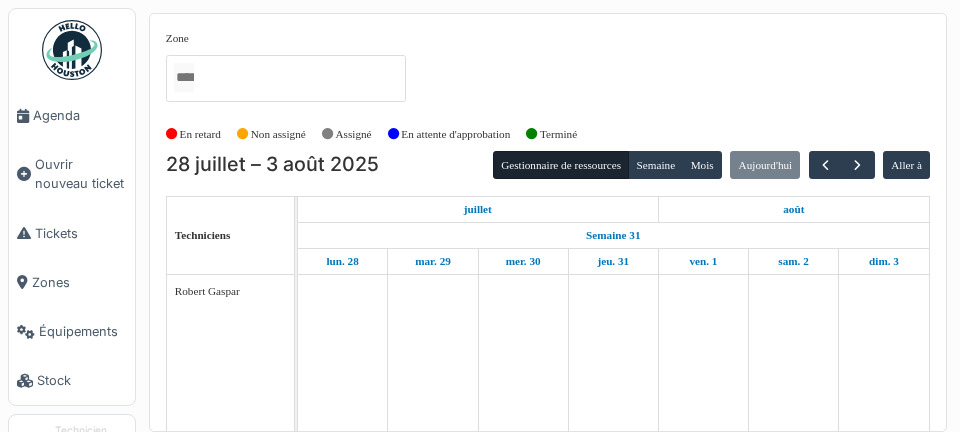 scroll, scrollTop: 0, scrollLeft: 0, axis: both 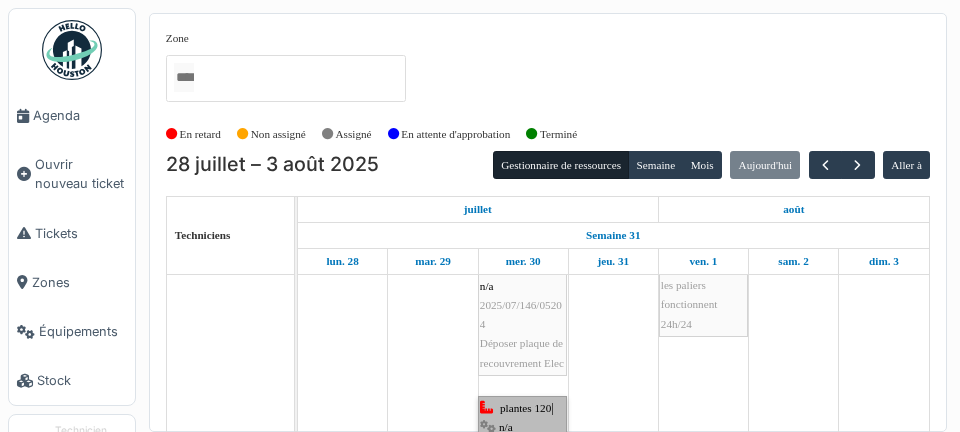 click on "plantes 120
|     n/a
2025/07/146/05921
Rénovation appartement - Electricité" at bounding box center [522, 466] 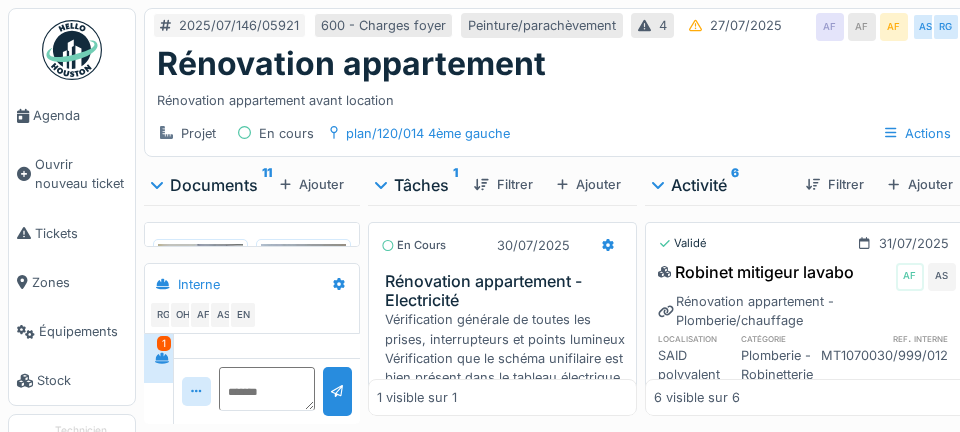 scroll, scrollTop: 0, scrollLeft: 0, axis: both 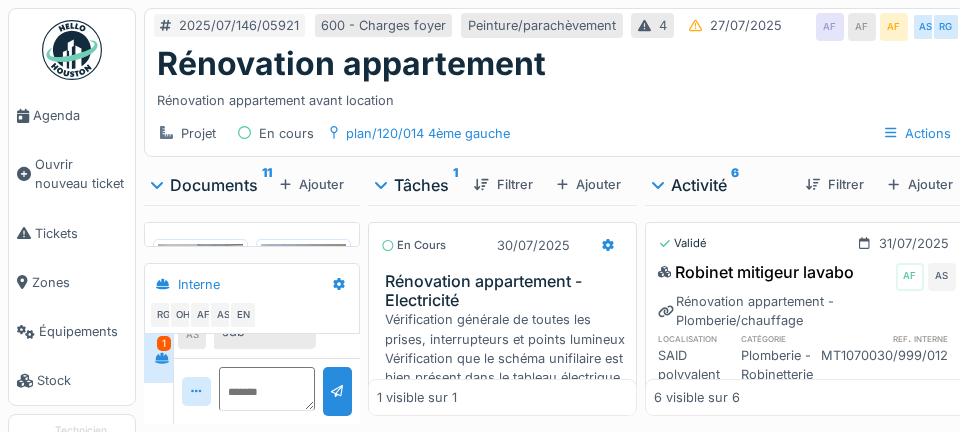 click on "Ajouter" at bounding box center (312, 184) 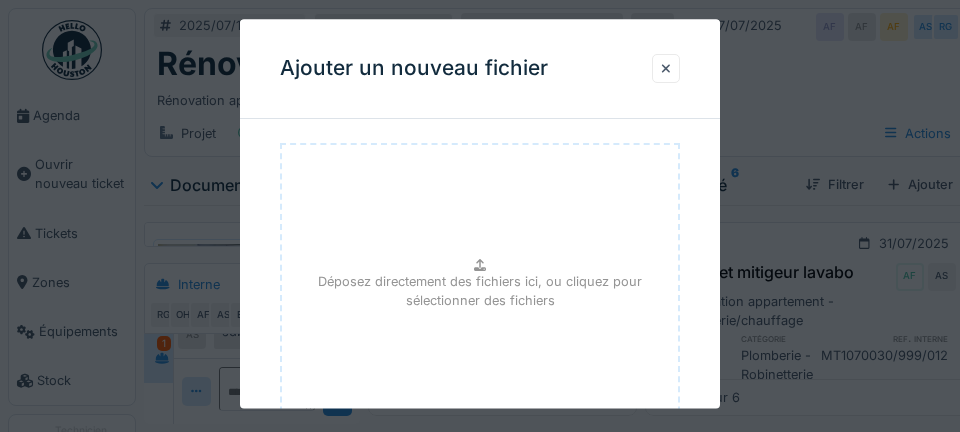 click on "Déposez directement des fichiers ici, ou cliquez pour sélectionner des fichiers" at bounding box center [480, 292] 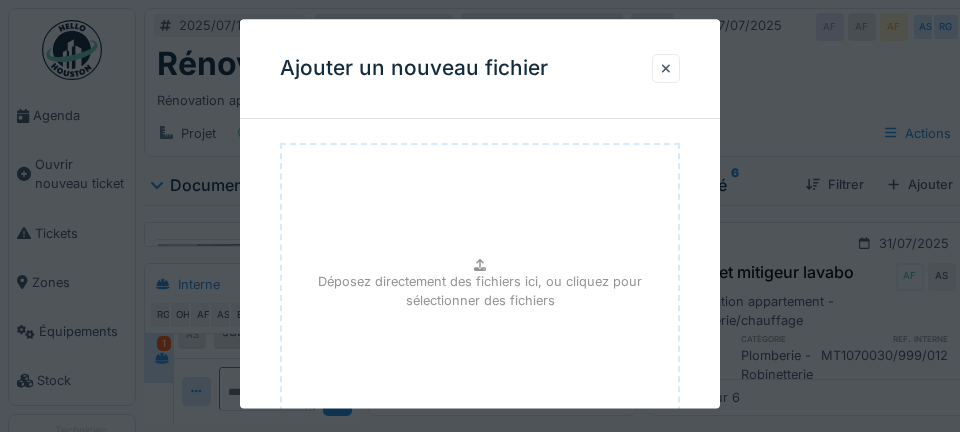 type on "**********" 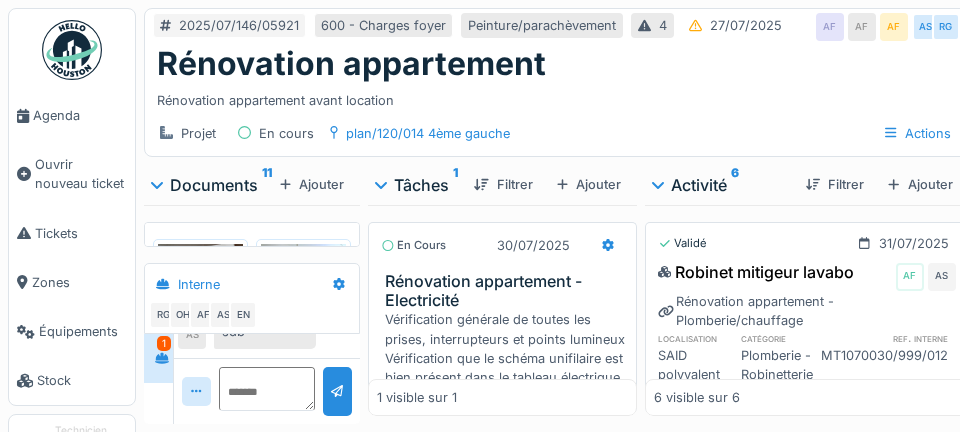 click on "Ajouter" at bounding box center [312, 184] 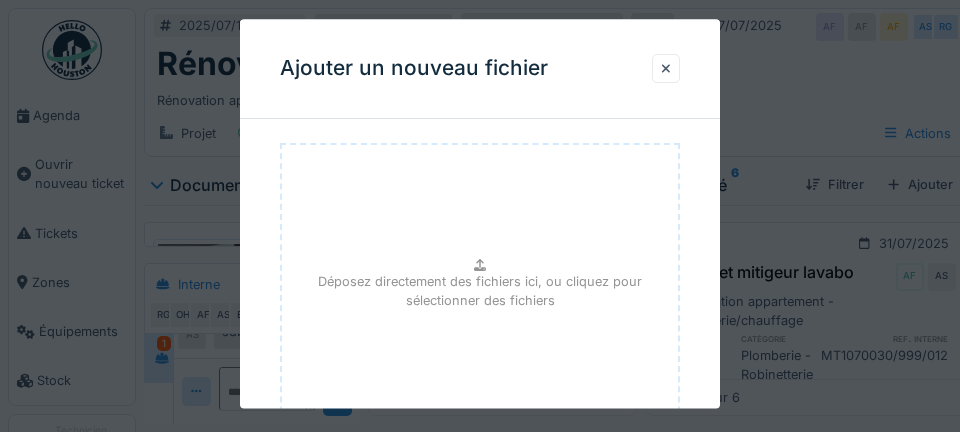 click on "Déposez directement des fichiers ici, ou cliquez pour sélectionner des fichiers" at bounding box center [480, 292] 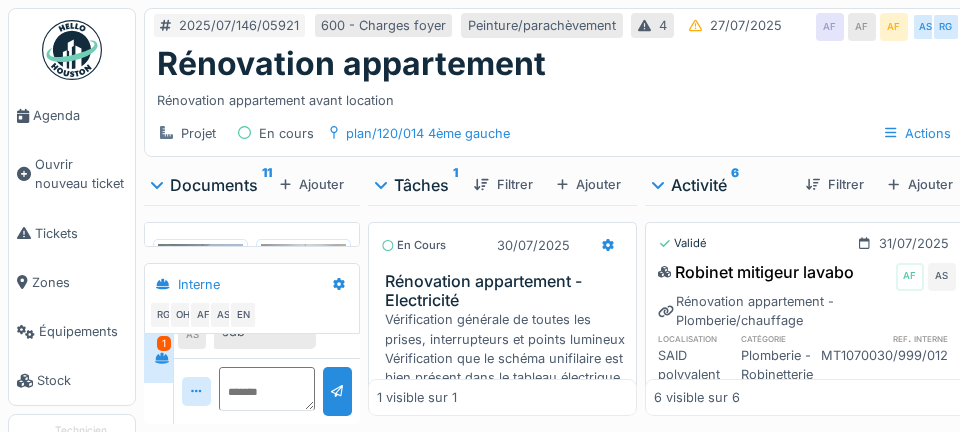 click on "Ajouter" at bounding box center [312, 184] 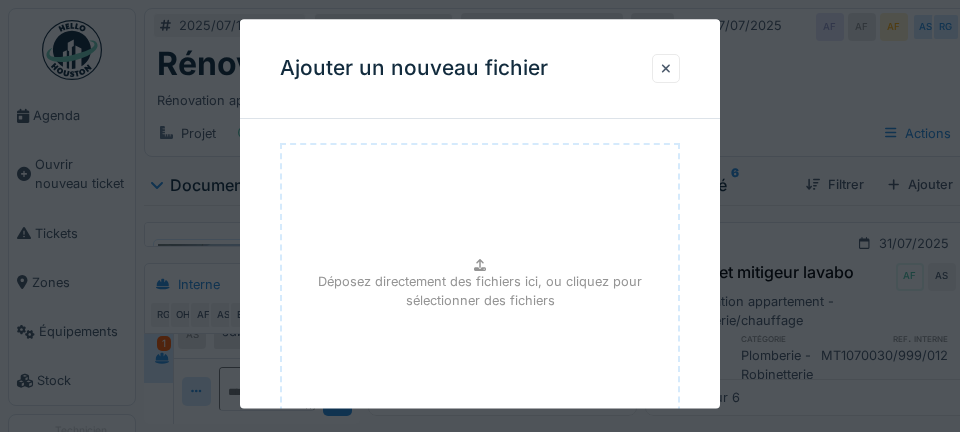 click on "Déposez directement des fichiers ici, ou cliquez pour sélectionner des fichiers" at bounding box center [480, 292] 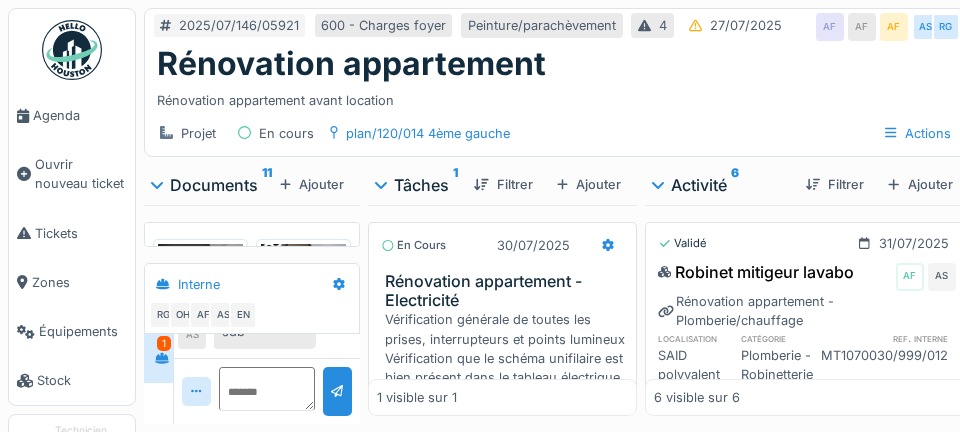 click on "Ajouter" at bounding box center (312, 184) 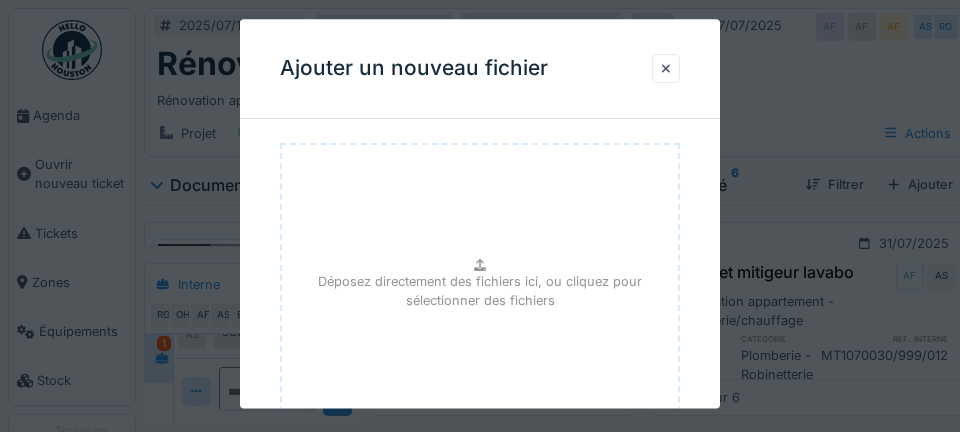 click on "Déposez directement des fichiers ici, ou cliquez pour sélectionner des fichiers" at bounding box center (480, 292) 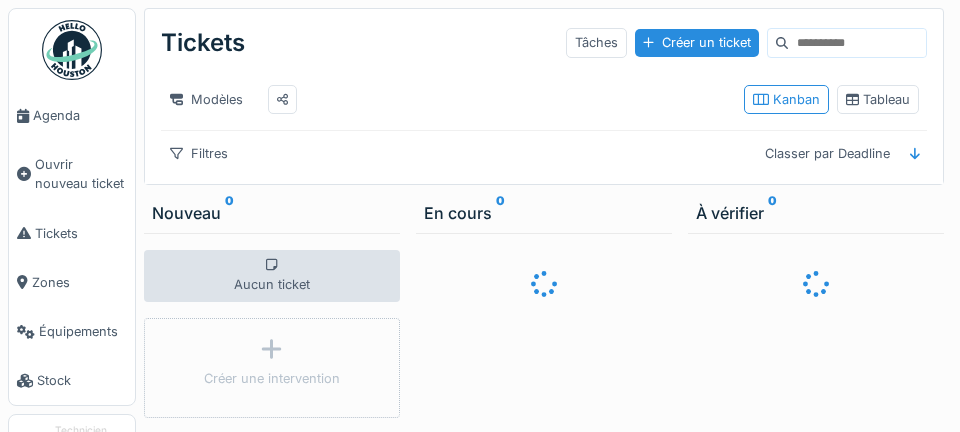 scroll, scrollTop: 0, scrollLeft: 0, axis: both 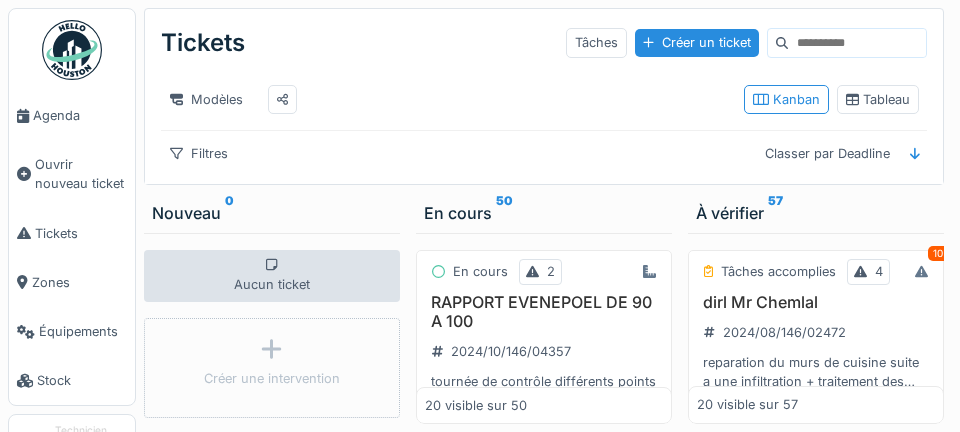 click on "Agenda" at bounding box center (80, 115) 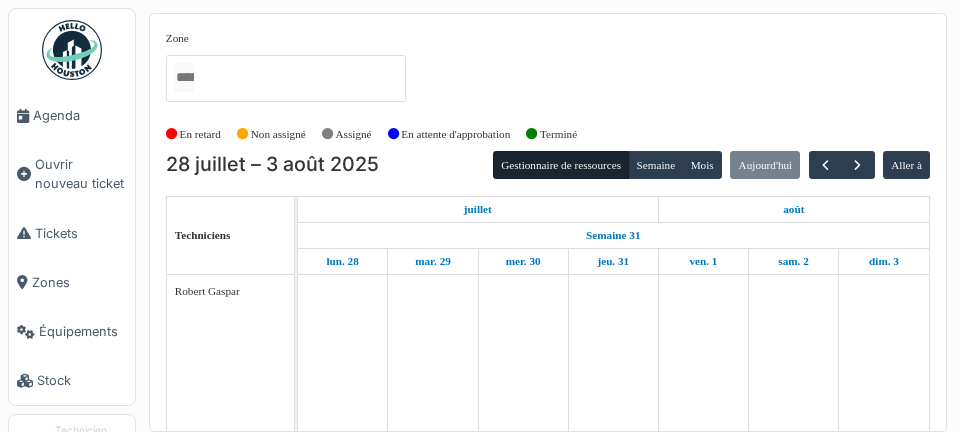 scroll, scrollTop: 0, scrollLeft: 0, axis: both 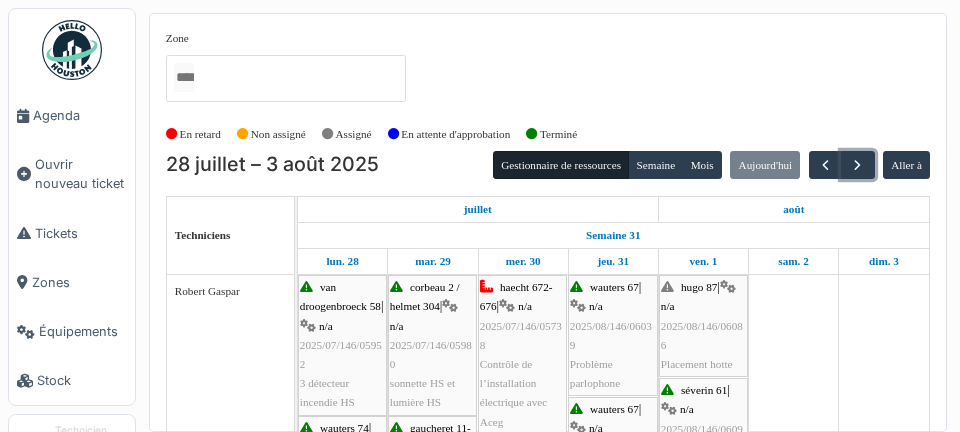 click at bounding box center [857, 165] 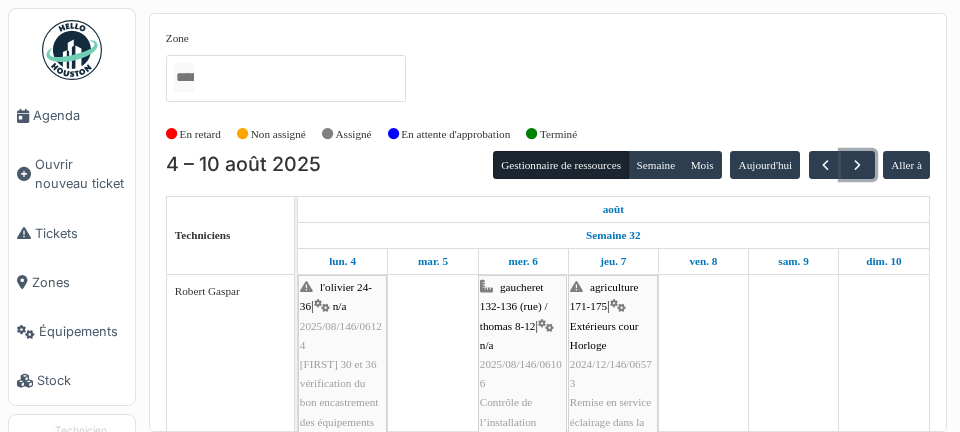scroll, scrollTop: 23, scrollLeft: 0, axis: vertical 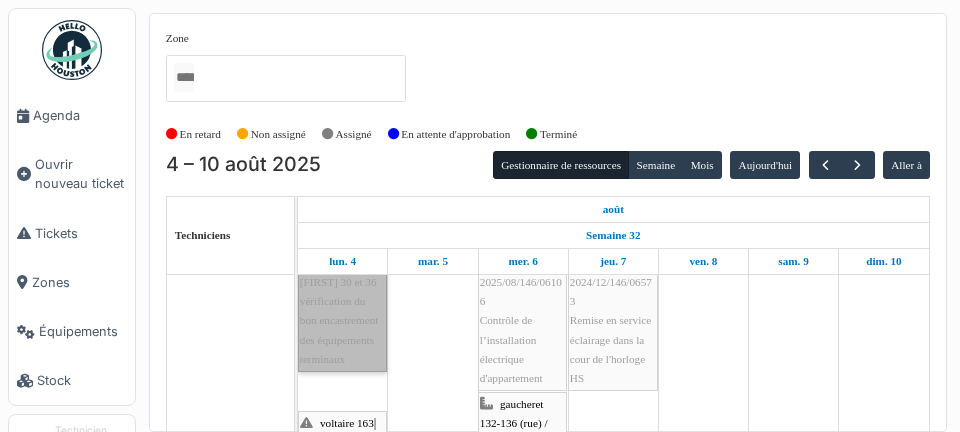 click on "l'olivier 24-36
|     n/a
2025/08/146/06124
Olivier 30 et 36  vérification du bon encastrement des équipements terminaux" at bounding box center (342, 282) 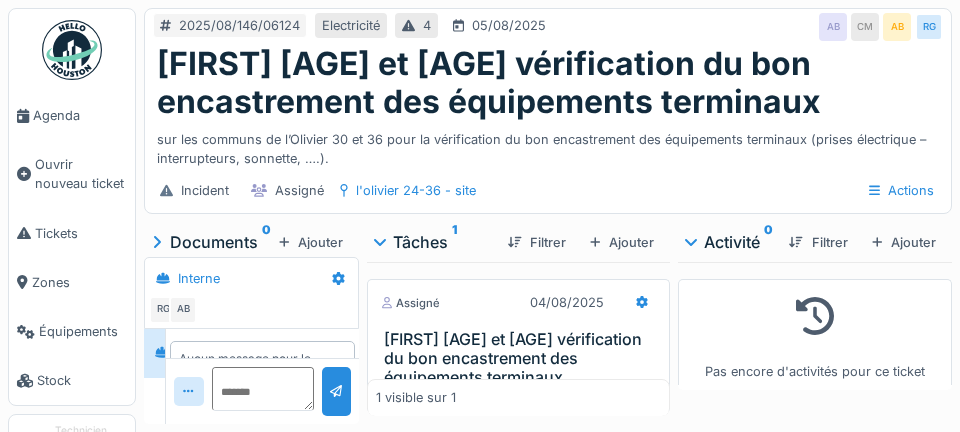 scroll, scrollTop: 0, scrollLeft: 0, axis: both 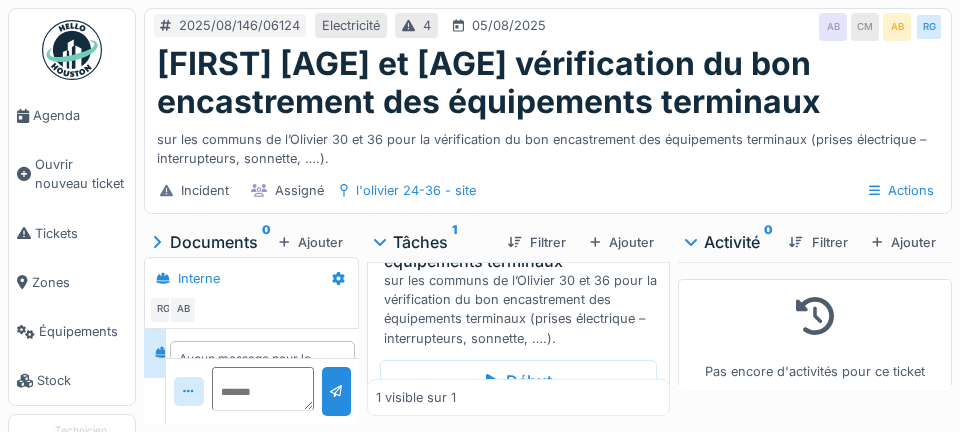 click on "Agenda" at bounding box center (80, 115) 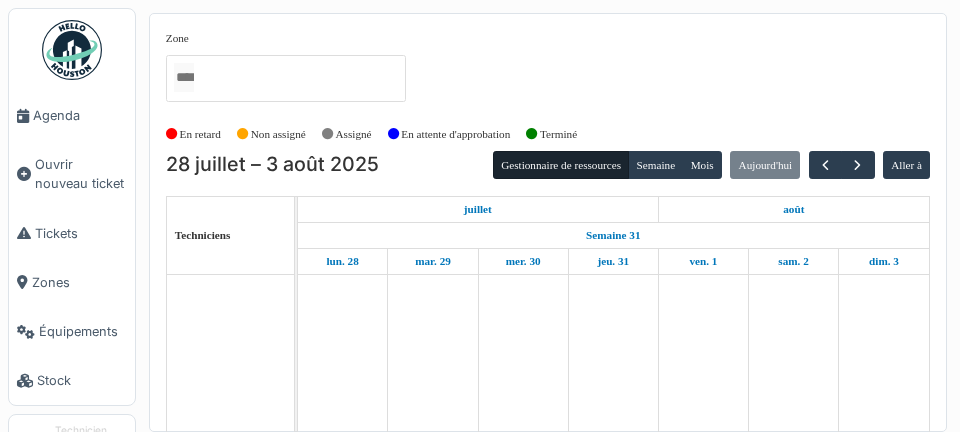 scroll, scrollTop: 0, scrollLeft: 0, axis: both 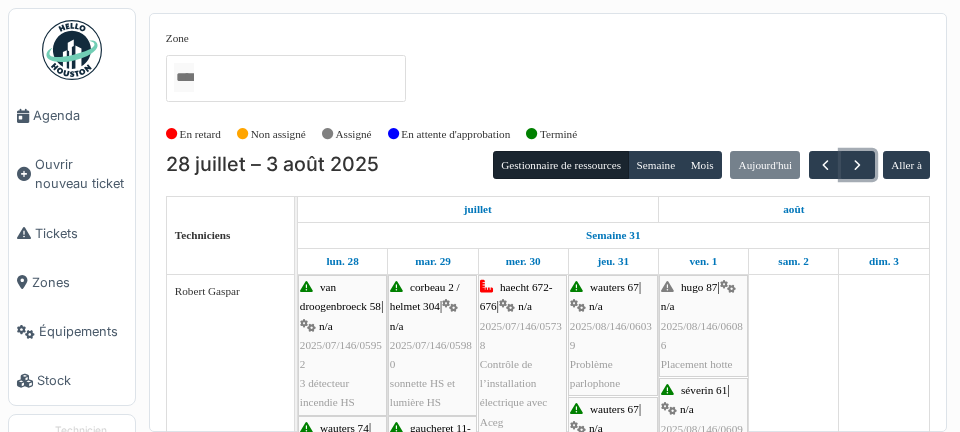 click at bounding box center (857, 165) 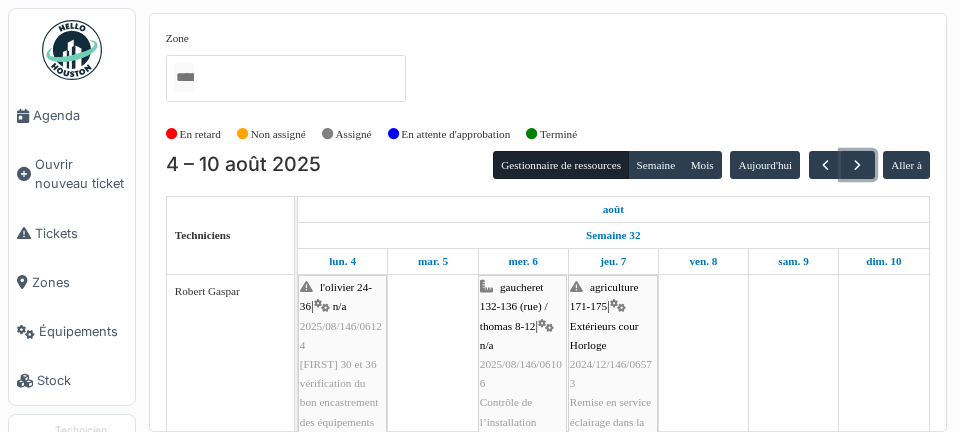 scroll, scrollTop: 48, scrollLeft: 0, axis: vertical 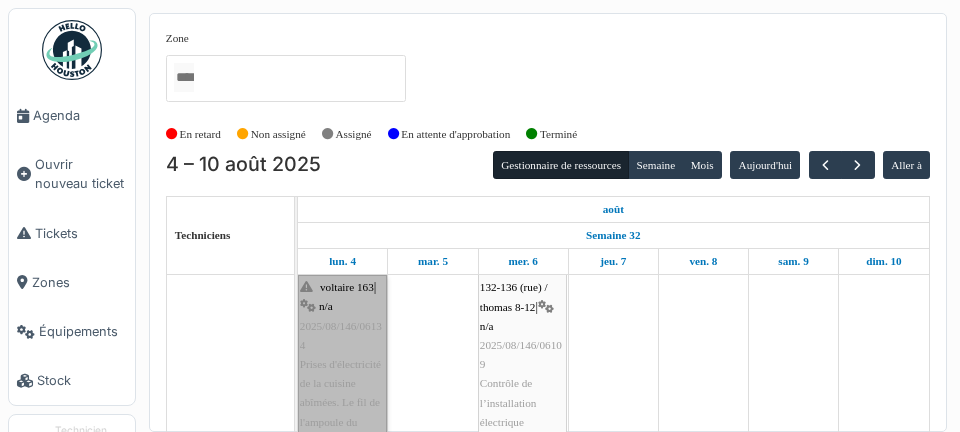 click on "voltaire 163
|     n/a
2025/08/146/06134
Prises d'électricité de la cuisine abîmées. Le fil de l'ampoule du couloir est cassé" at bounding box center (342, 364) 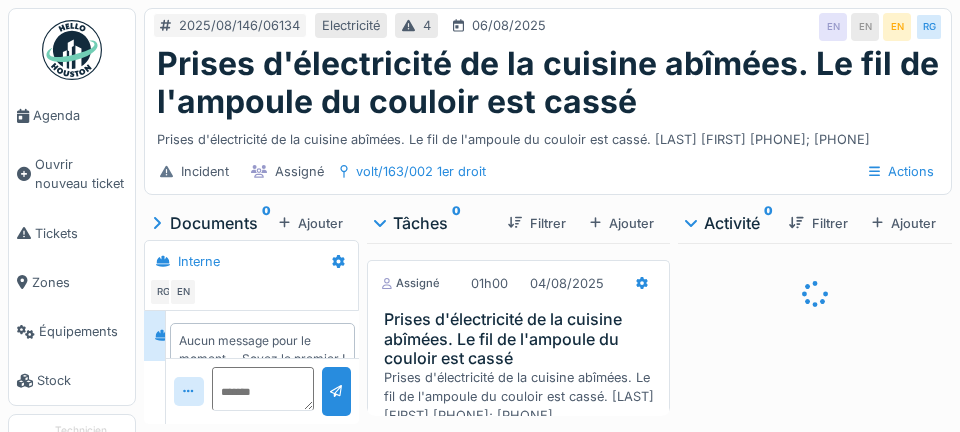 scroll, scrollTop: 0, scrollLeft: 0, axis: both 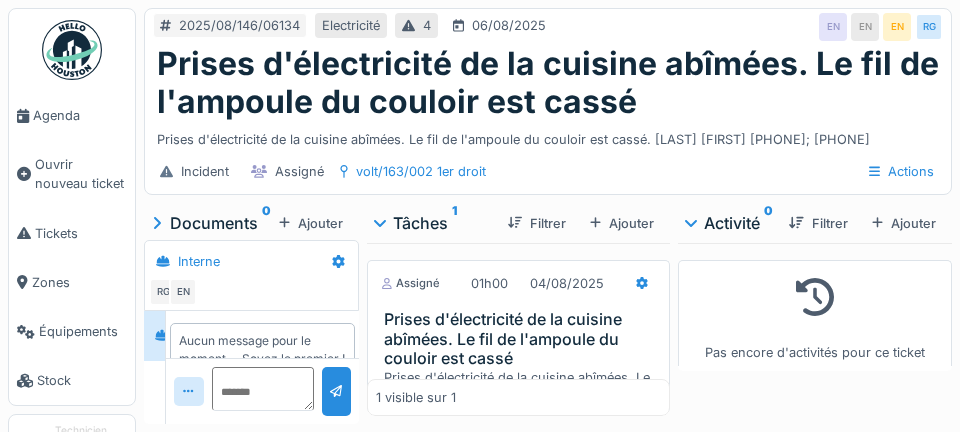 click on "Agenda" at bounding box center [80, 115] 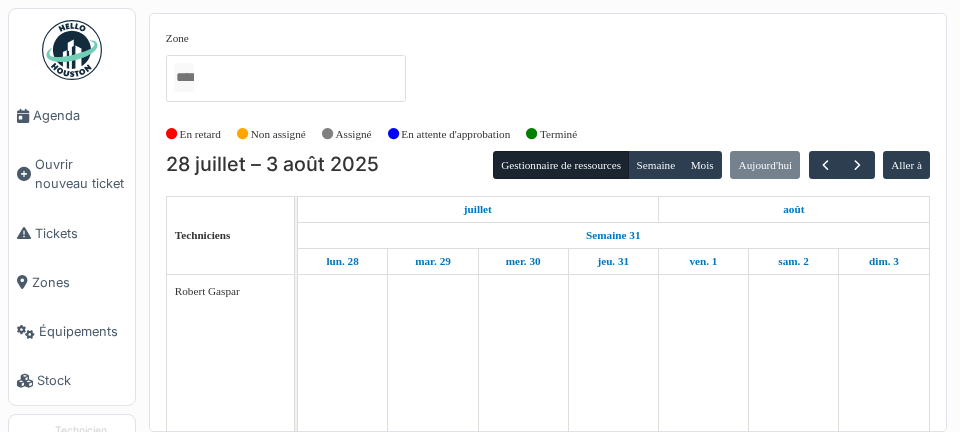 scroll, scrollTop: 0, scrollLeft: 0, axis: both 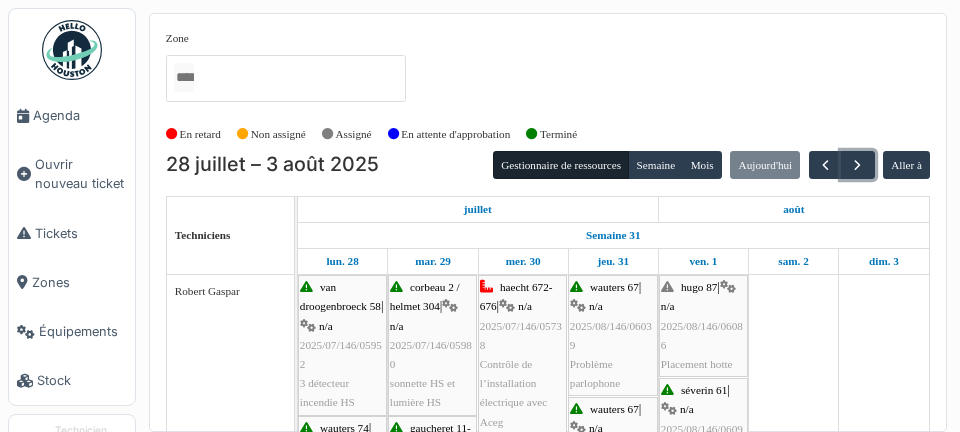 click at bounding box center (857, 165) 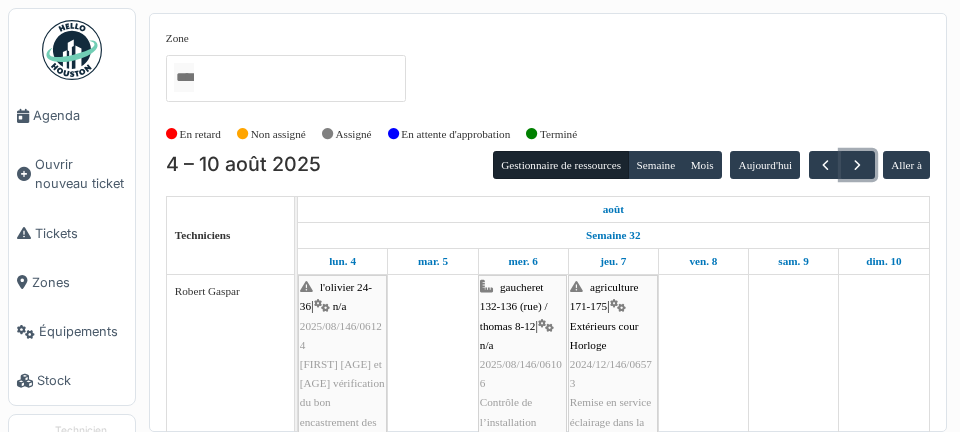 scroll, scrollTop: 123, scrollLeft: 0, axis: vertical 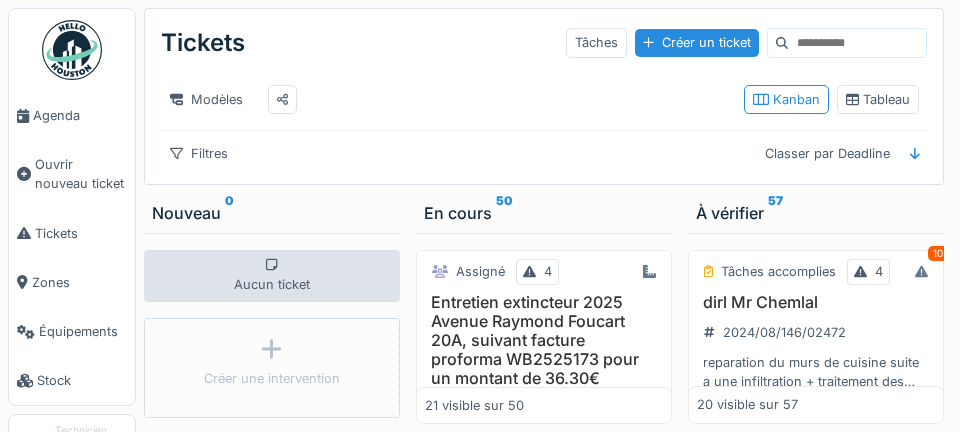 click on "Agenda" at bounding box center [80, 115] 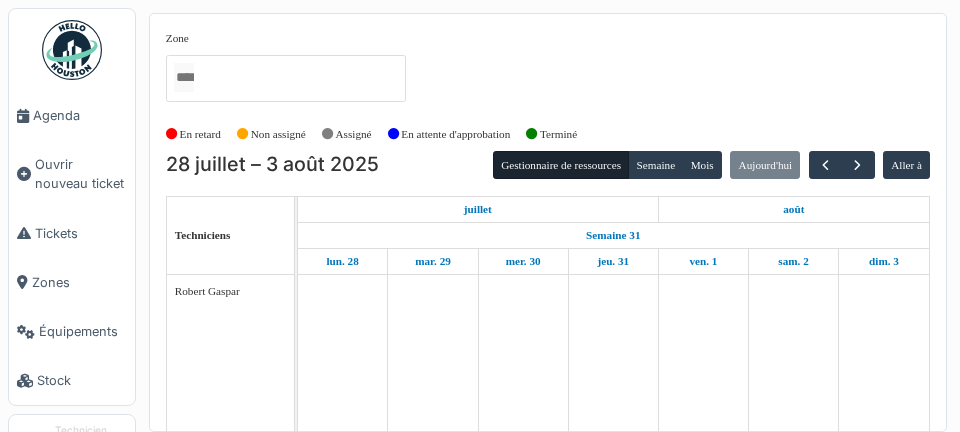 scroll, scrollTop: 0, scrollLeft: 0, axis: both 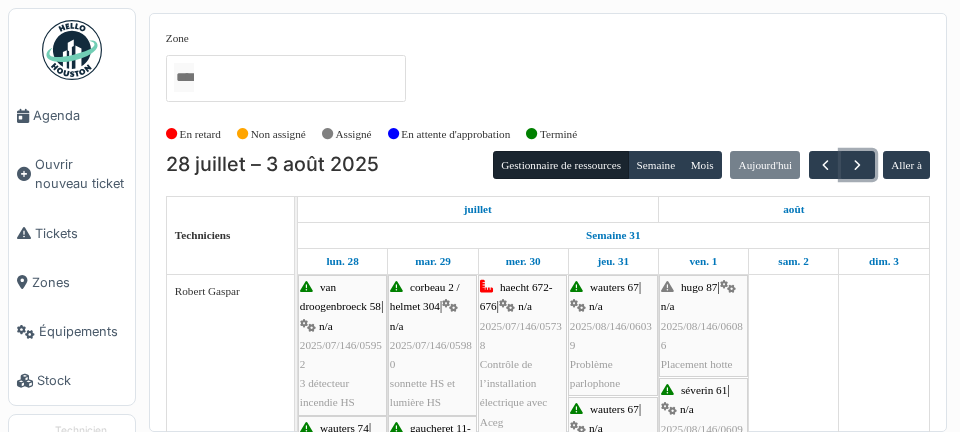 click at bounding box center (857, 165) 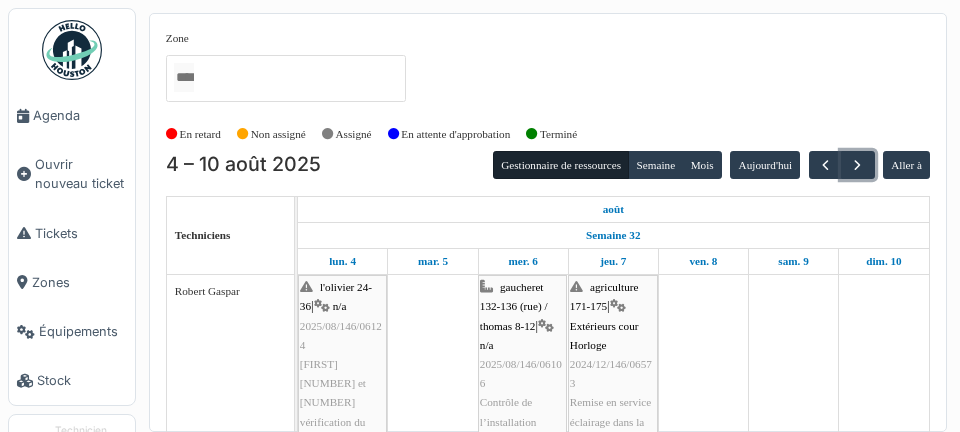 scroll, scrollTop: 7, scrollLeft: 0, axis: vertical 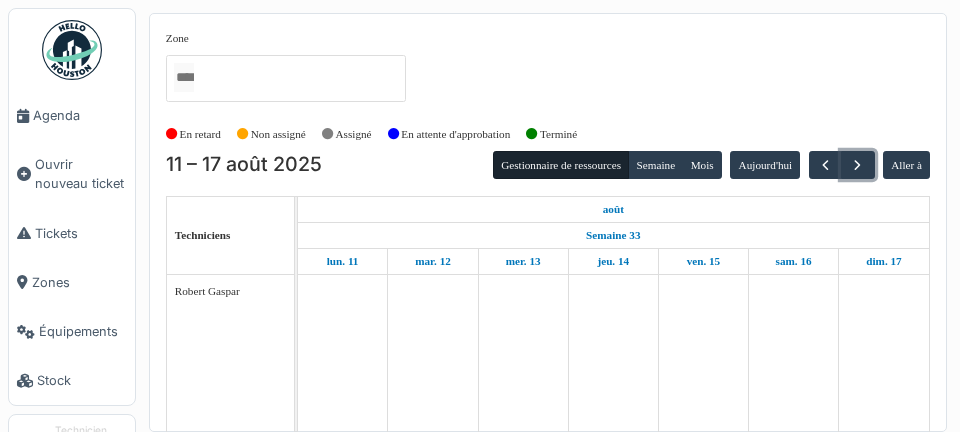 click at bounding box center (857, 165) 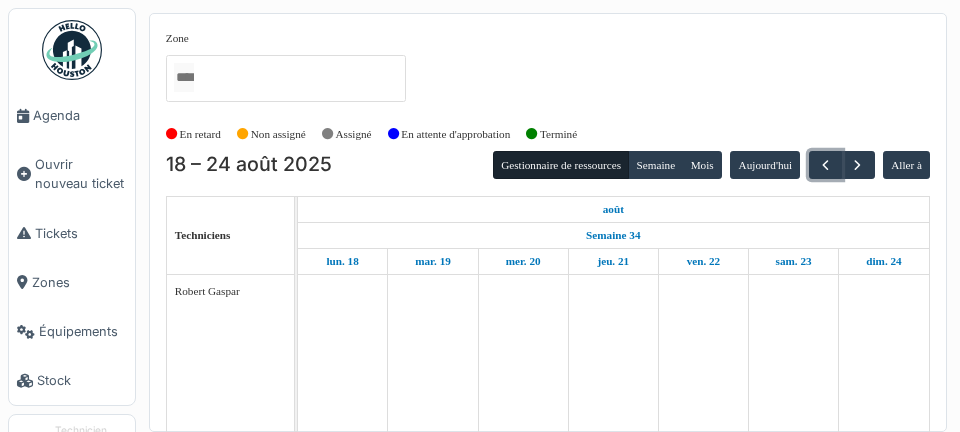 click at bounding box center [825, 165] 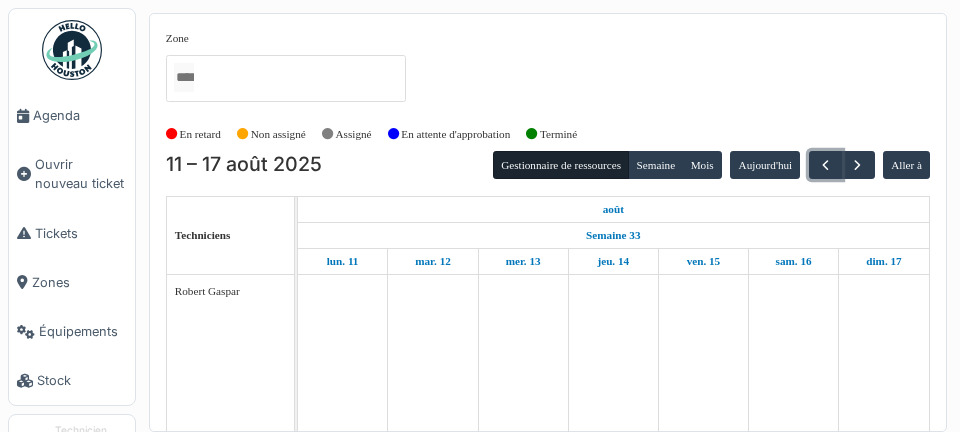 click at bounding box center (825, 165) 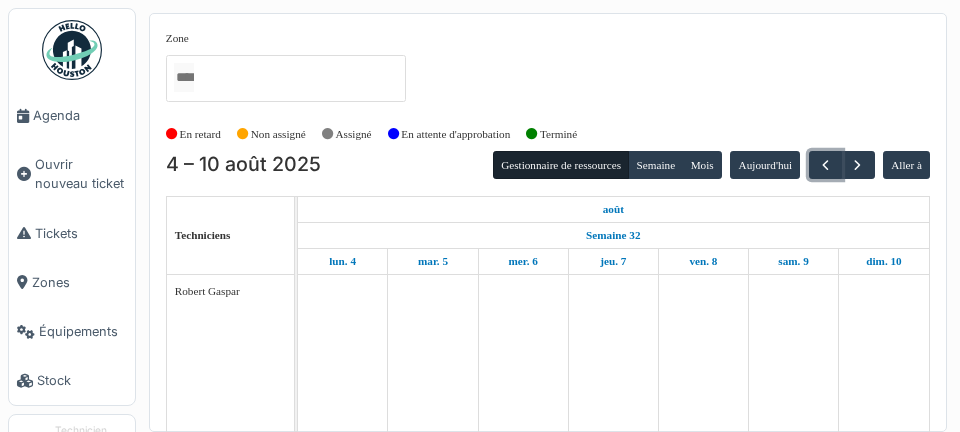 click at bounding box center [825, 165] 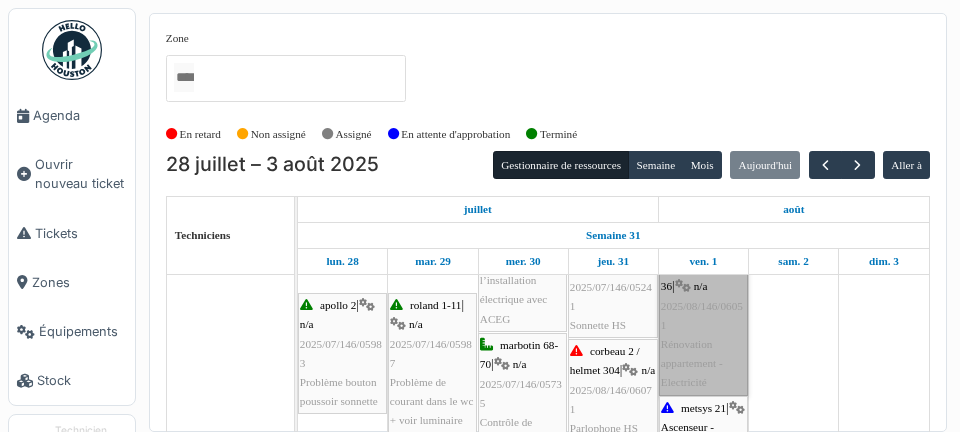 click on "l'olivier 24-36
|     n/a
2025/08/146/06051
Rénovation appartement - Electricité" at bounding box center [703, 325] 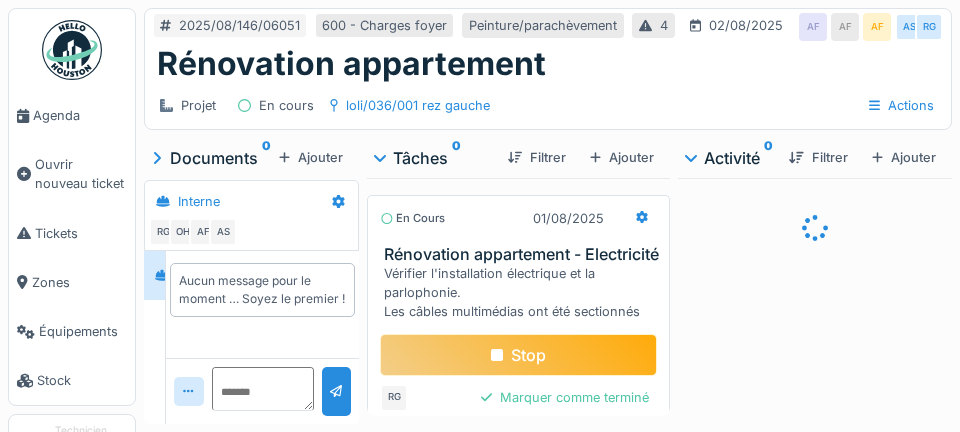 scroll, scrollTop: 0, scrollLeft: 0, axis: both 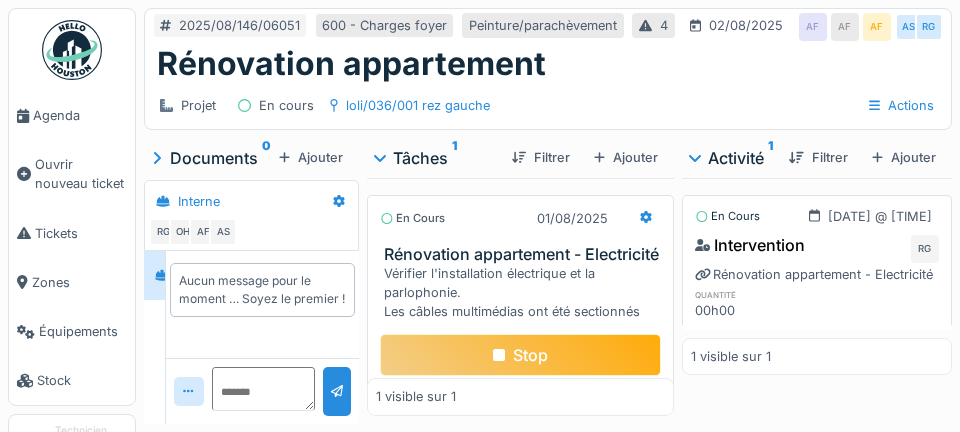 click on "Stop" at bounding box center (520, 355) 